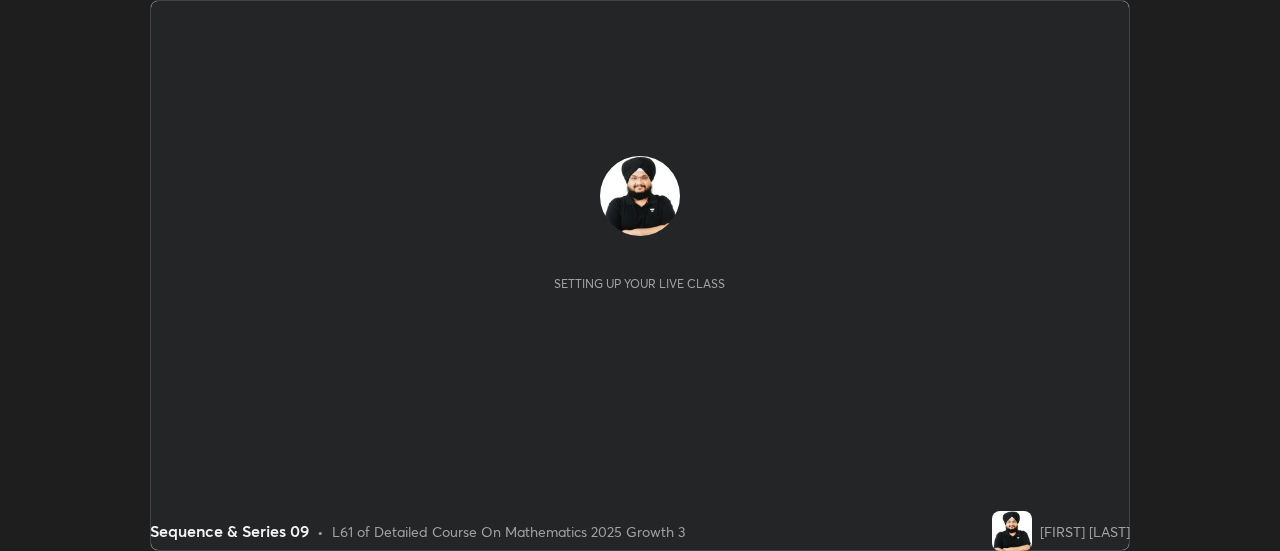 scroll, scrollTop: 0, scrollLeft: 0, axis: both 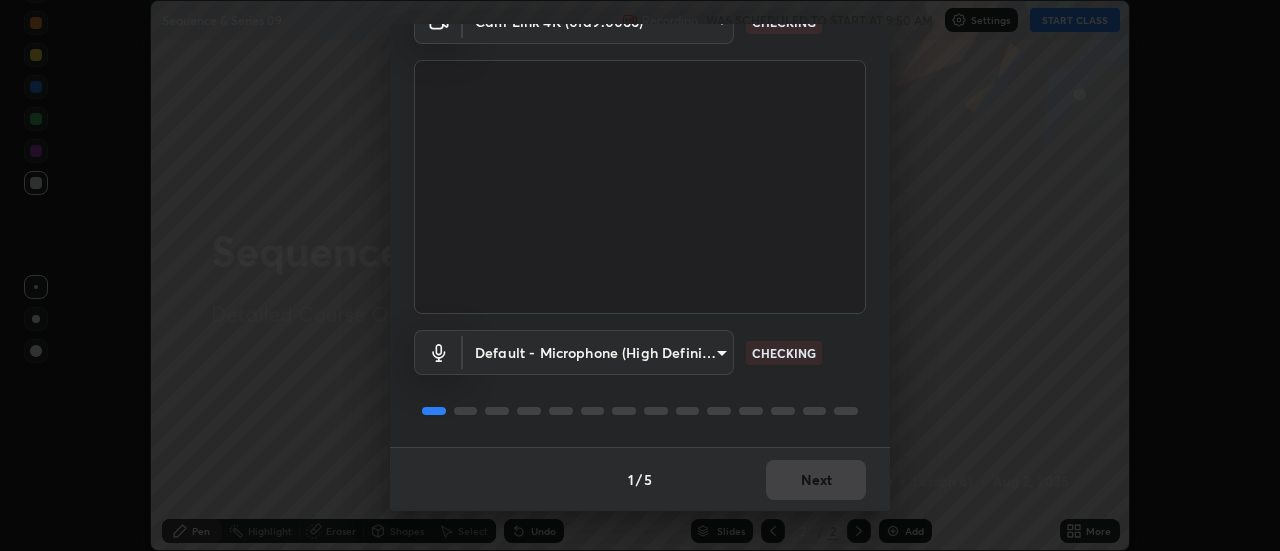 click on "1 / 5 Next" at bounding box center (640, 479) 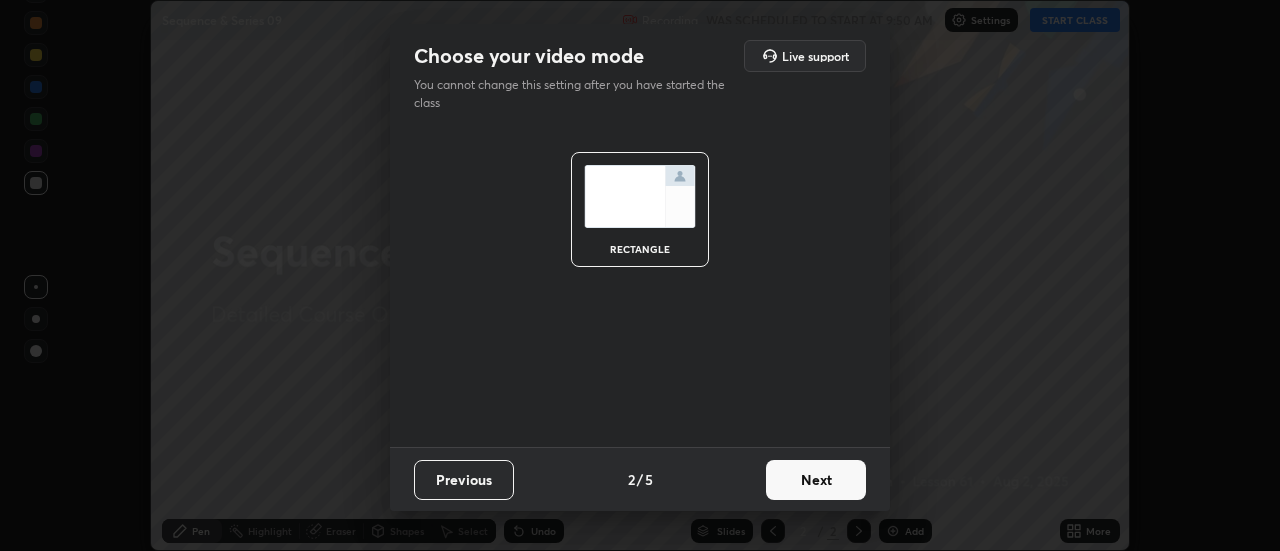 scroll, scrollTop: 0, scrollLeft: 0, axis: both 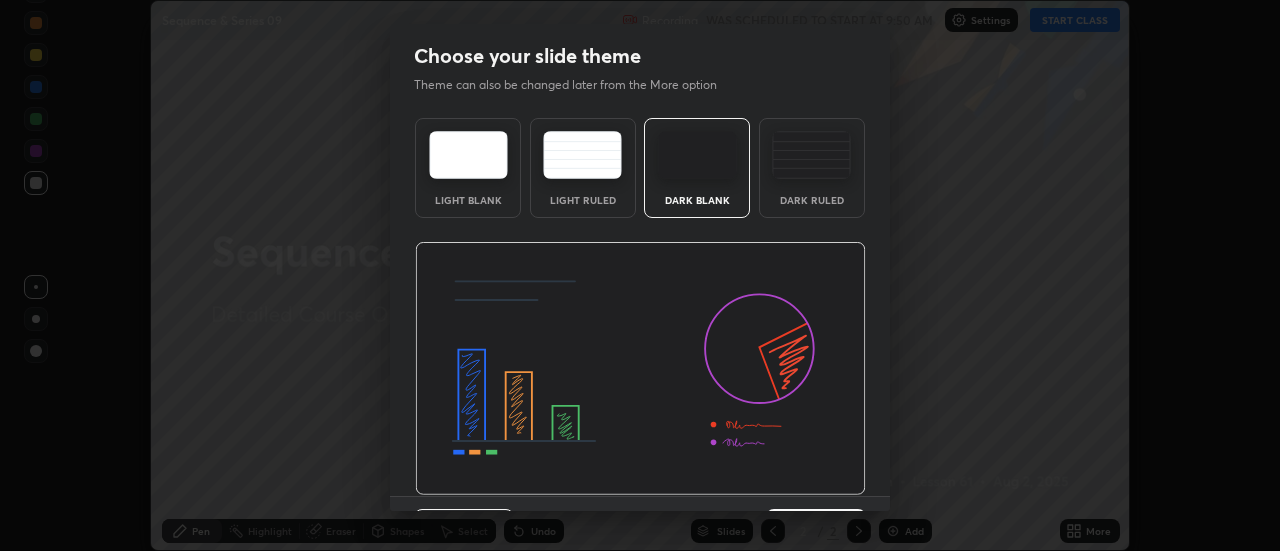 click at bounding box center [640, 369] 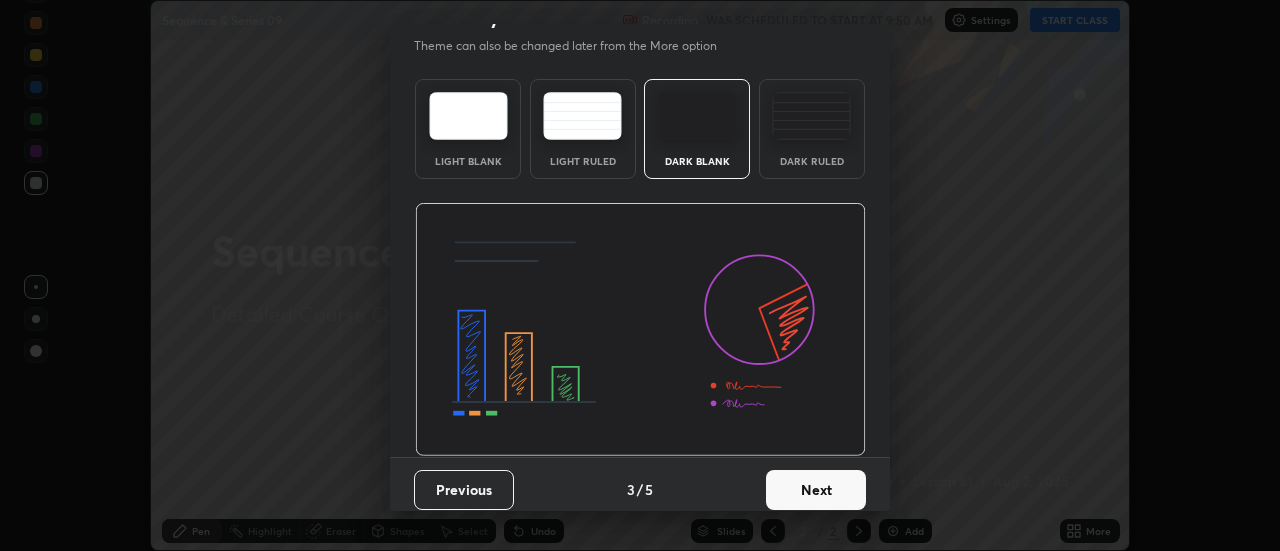 scroll, scrollTop: 49, scrollLeft: 0, axis: vertical 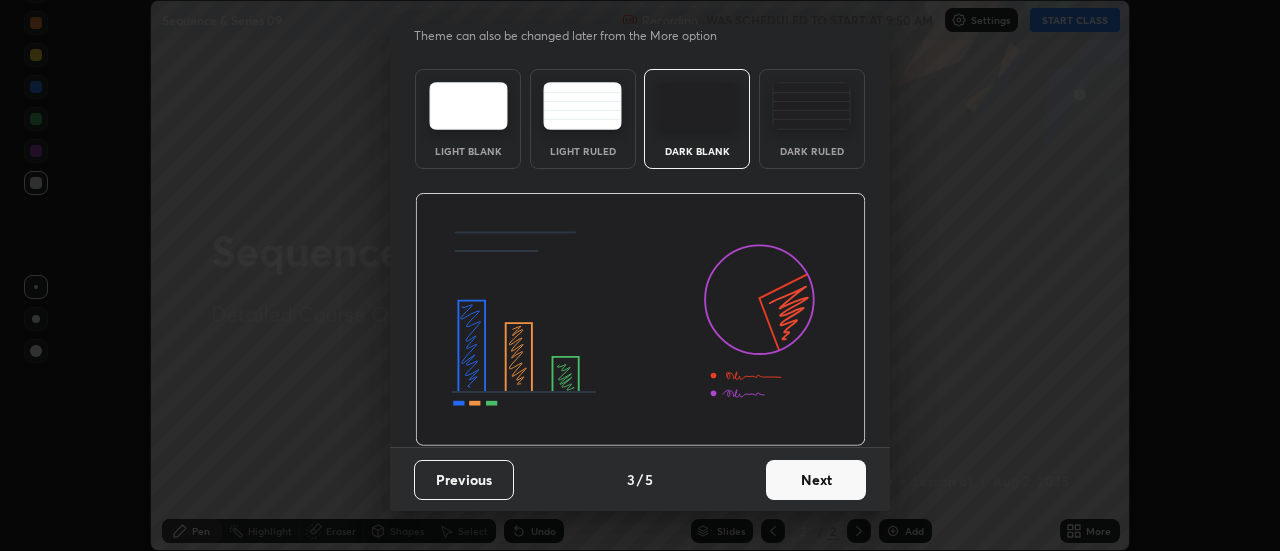 click on "Next" at bounding box center (816, 480) 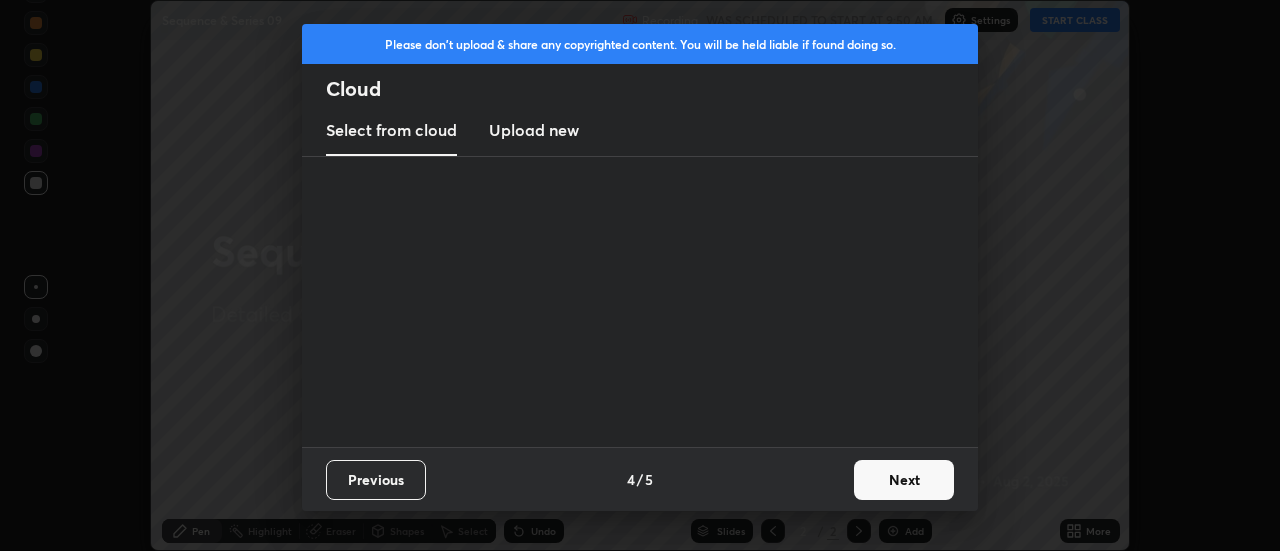 scroll, scrollTop: 0, scrollLeft: 0, axis: both 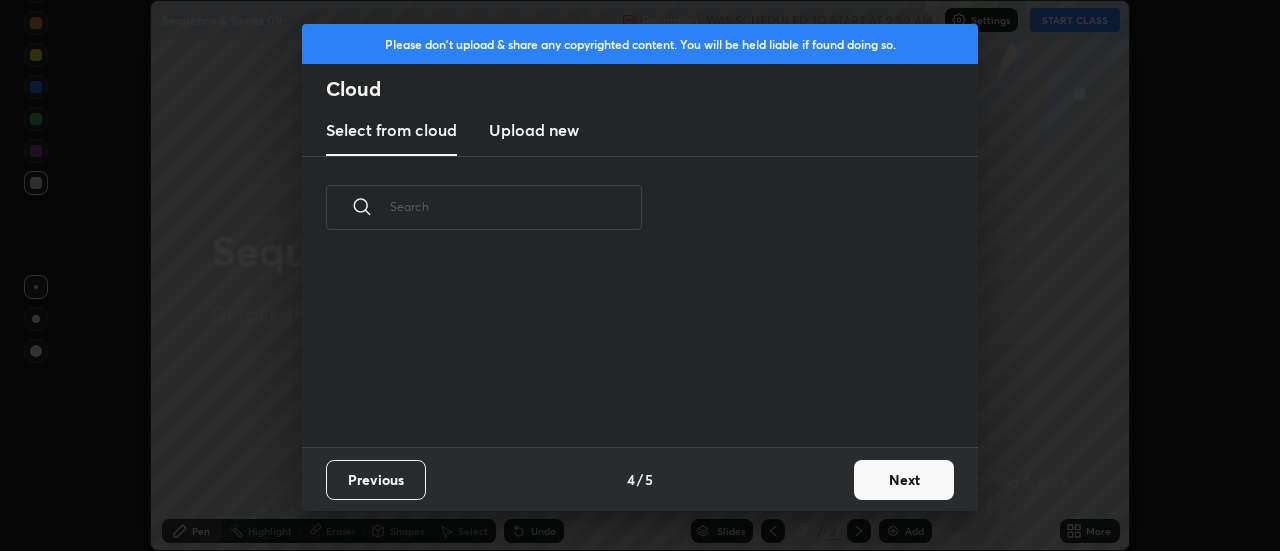 click on "Previous 4 / 5 Next" at bounding box center (640, 479) 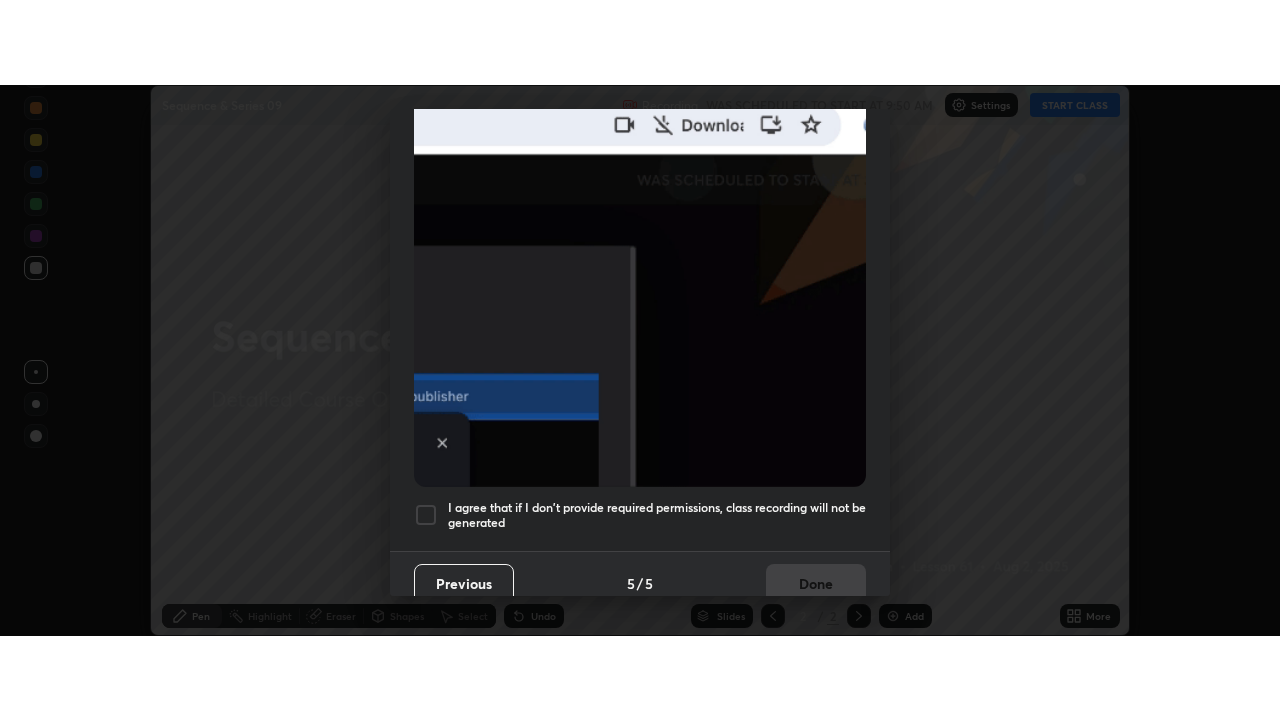 scroll, scrollTop: 513, scrollLeft: 0, axis: vertical 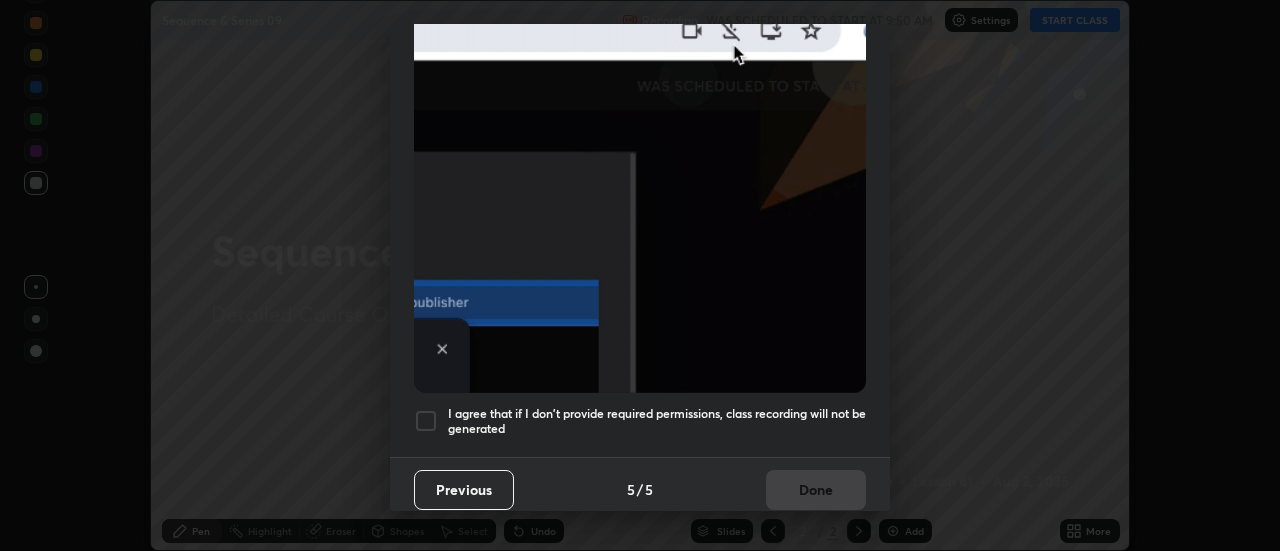 click on "I agree that if I don't provide required permissions, class recording will not be generated" at bounding box center [657, 421] 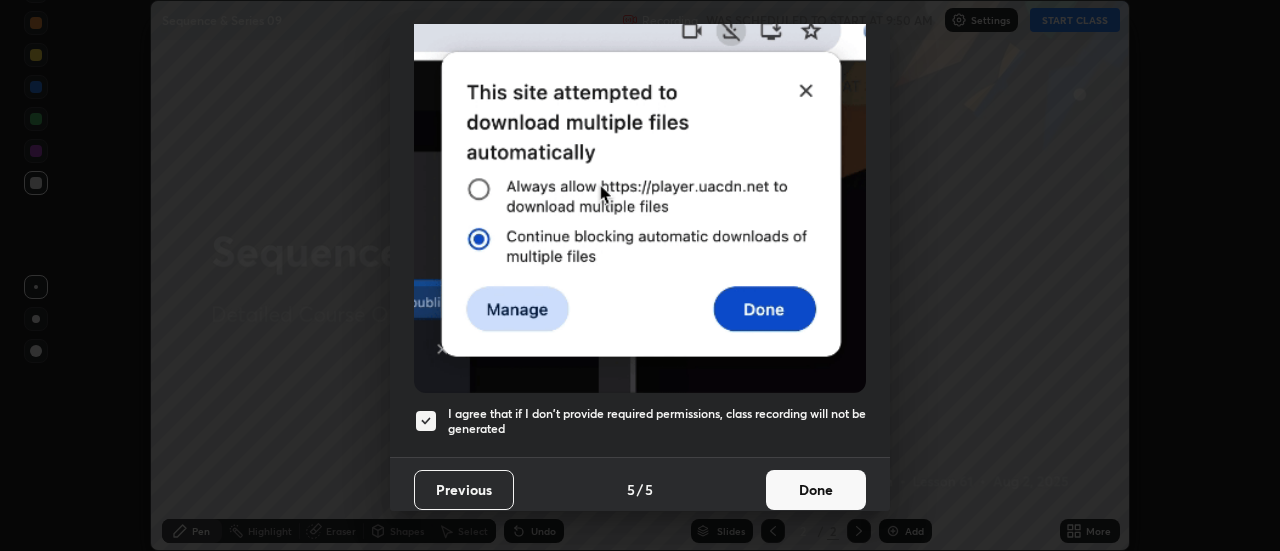 click on "I agree that if I don't provide required permissions, class recording will not be generated" at bounding box center (657, 421) 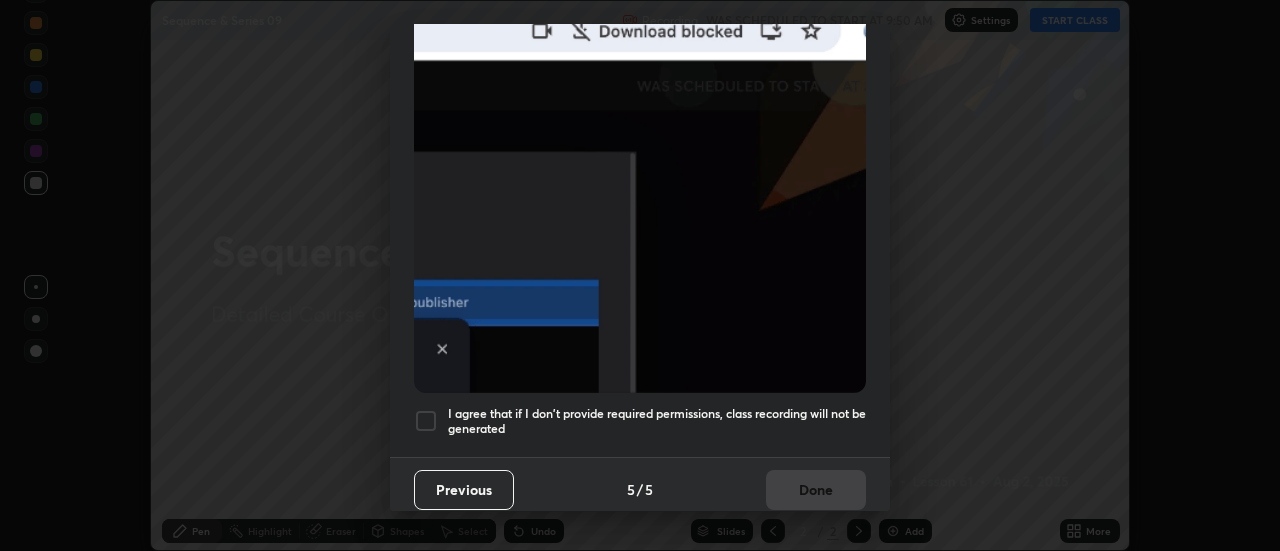 click on "Previous 5 / 5 Done" at bounding box center (640, 489) 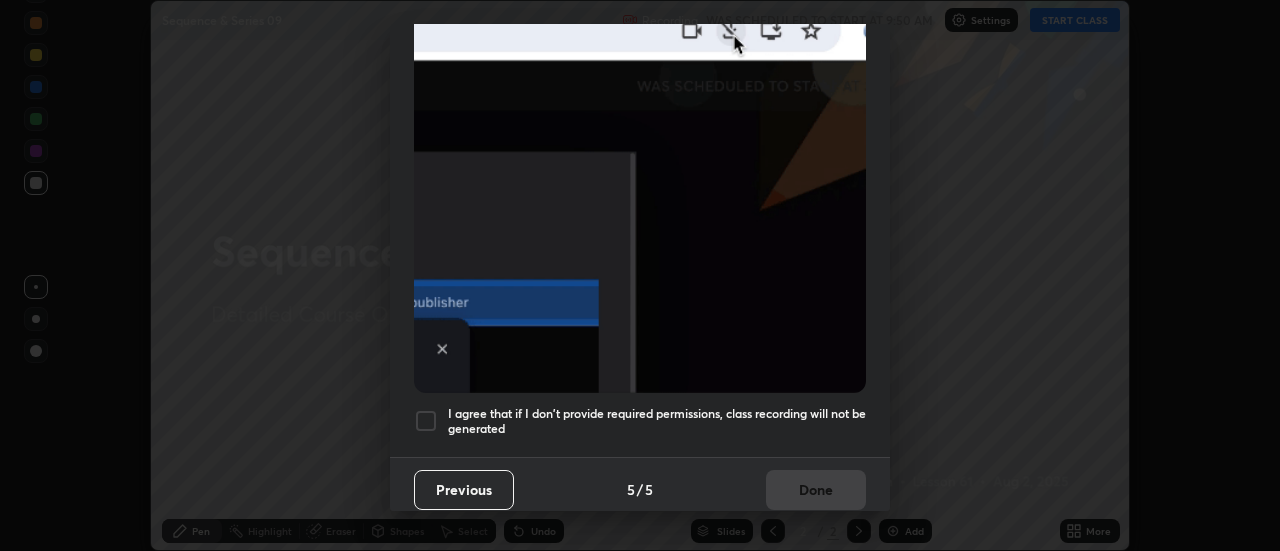 click on "I agree that if I don't provide required permissions, class recording will not be generated" at bounding box center (657, 421) 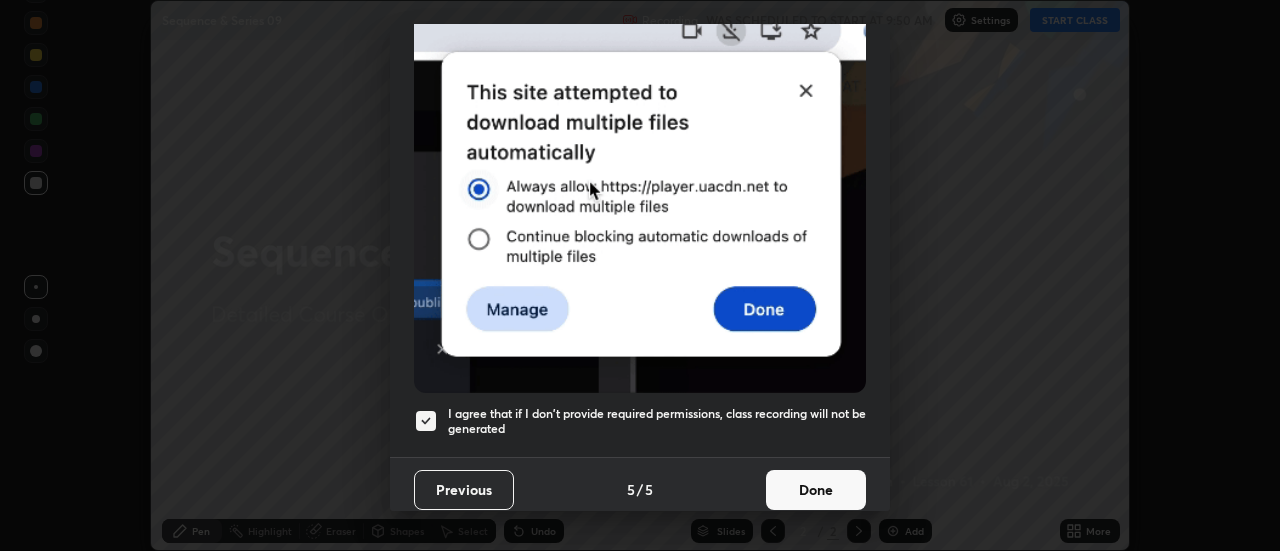 click on "Done" at bounding box center [816, 490] 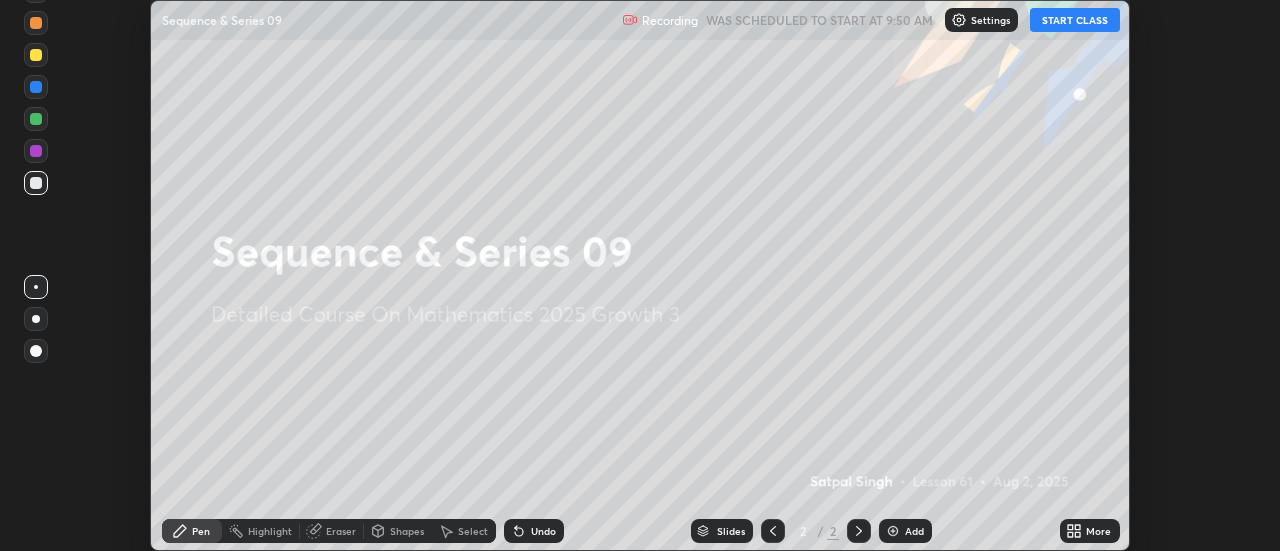 click on "START CLASS" at bounding box center (1075, 20) 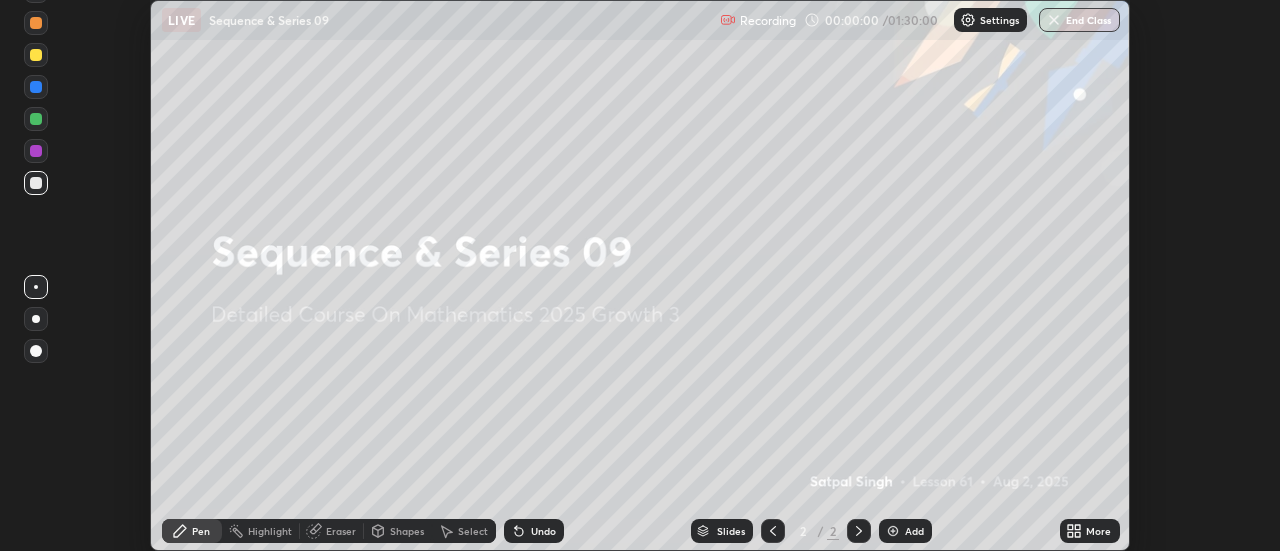 click 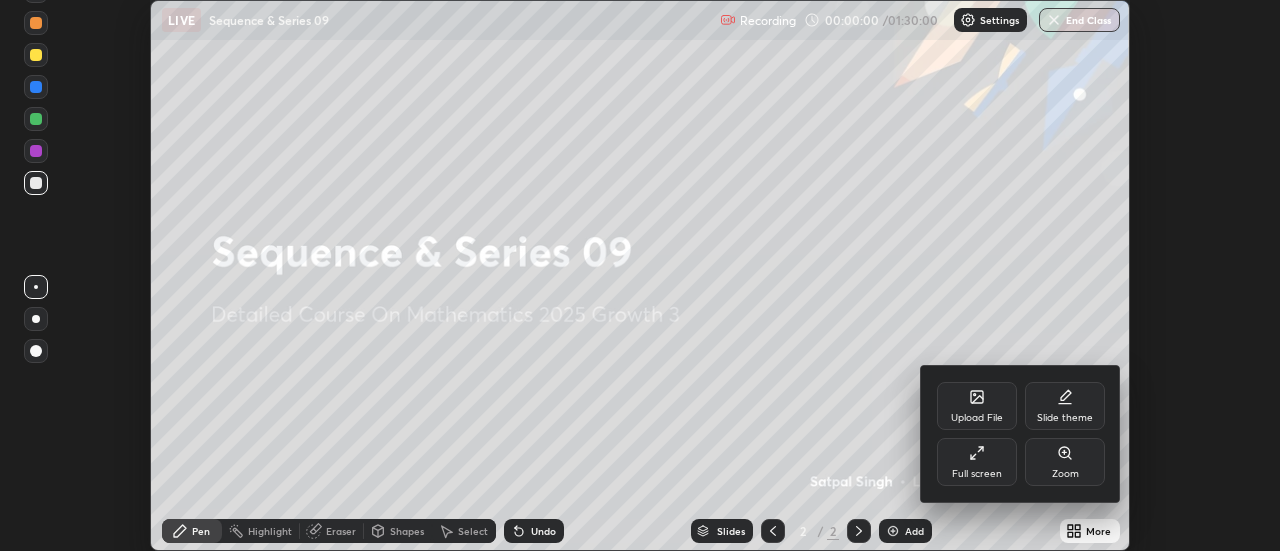 click on "Full screen" at bounding box center [977, 462] 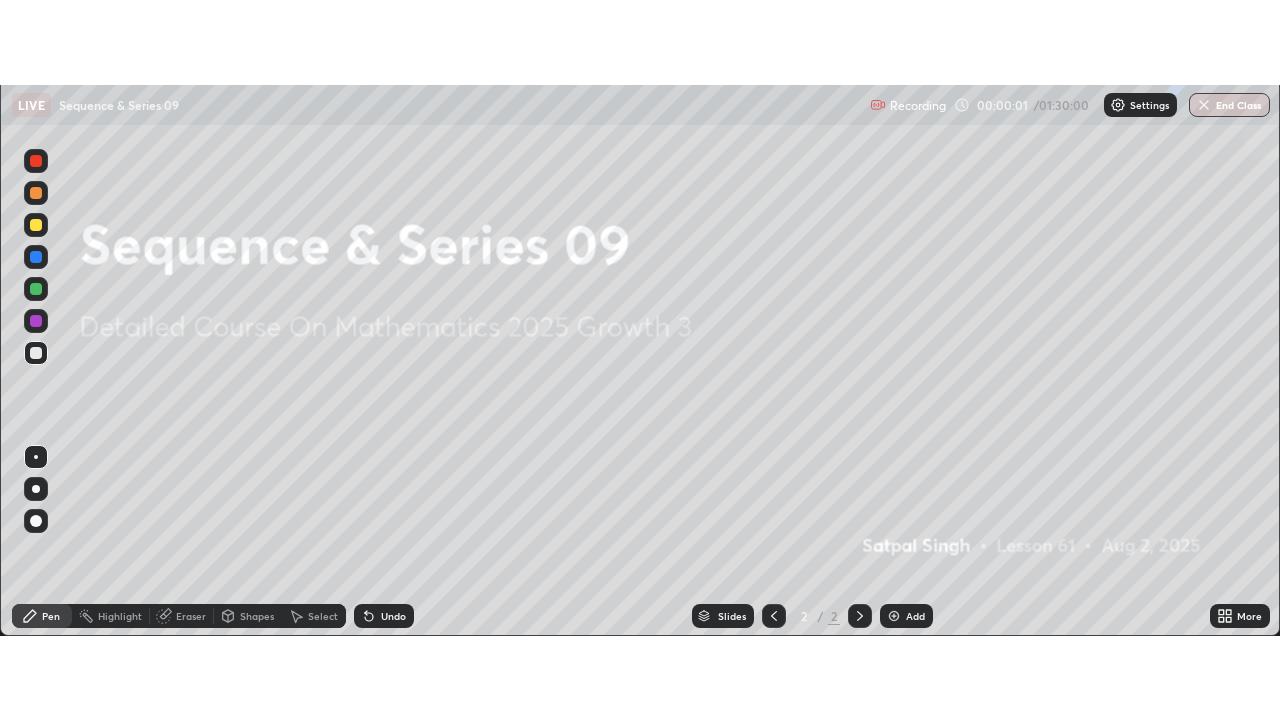 scroll, scrollTop: 99280, scrollLeft: 98720, axis: both 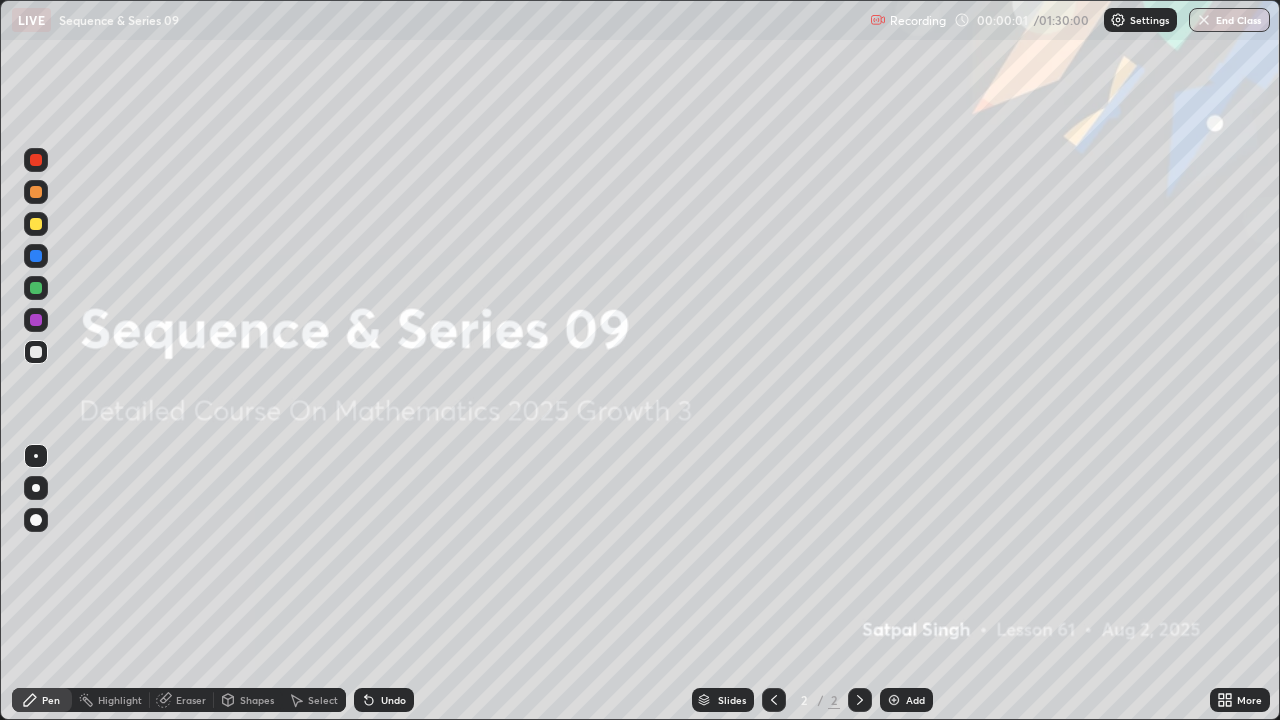 click on "Add" at bounding box center (915, 700) 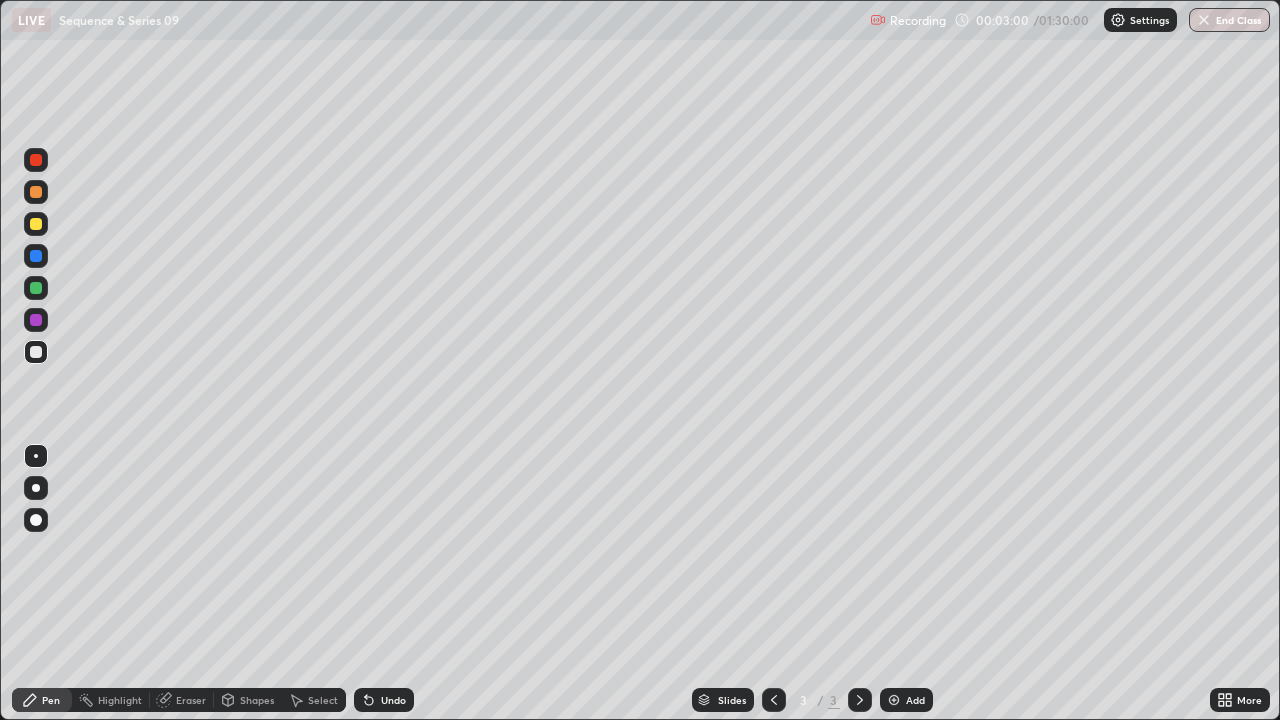 click on "Eraser" at bounding box center [191, 700] 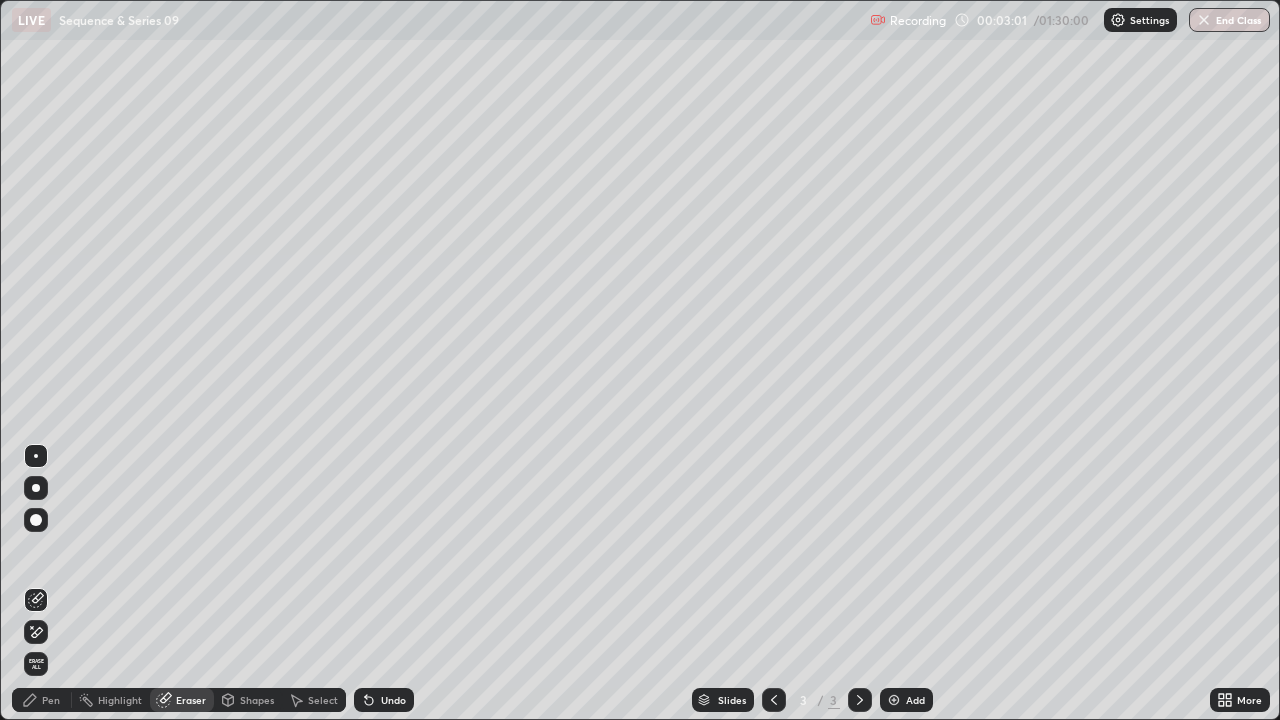 click at bounding box center [36, 632] 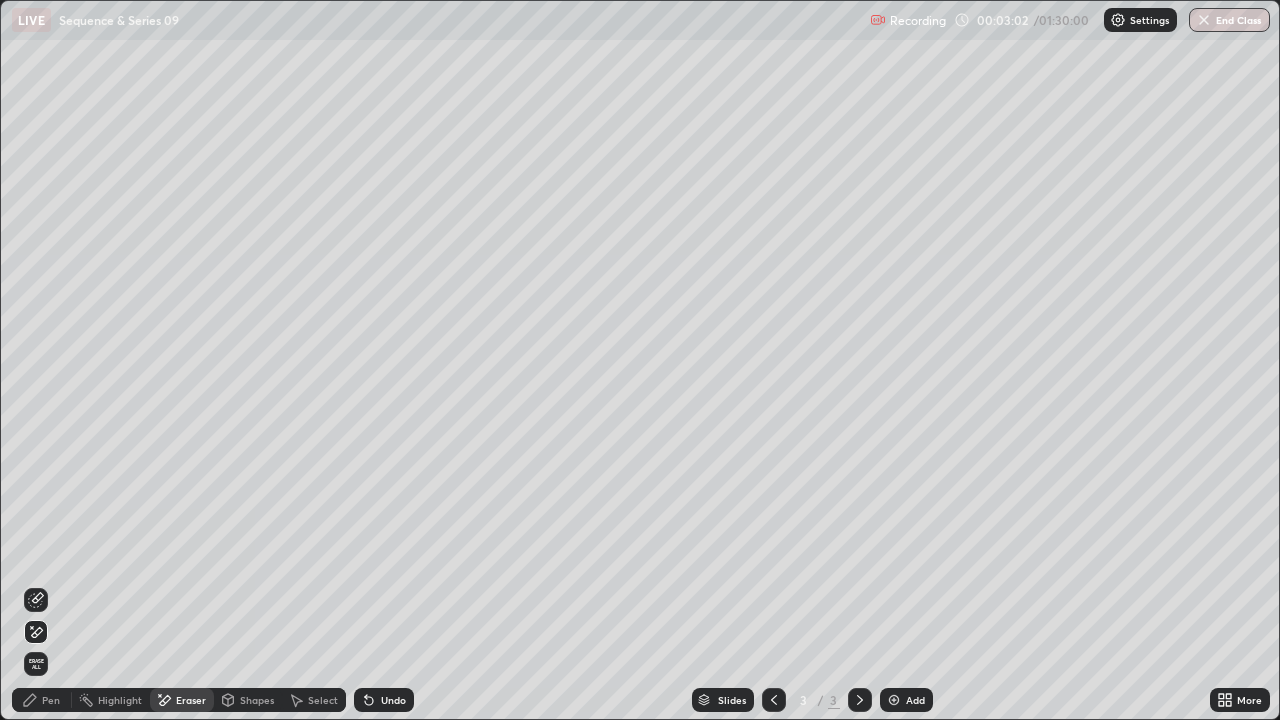 click on "Pen" at bounding box center [42, 700] 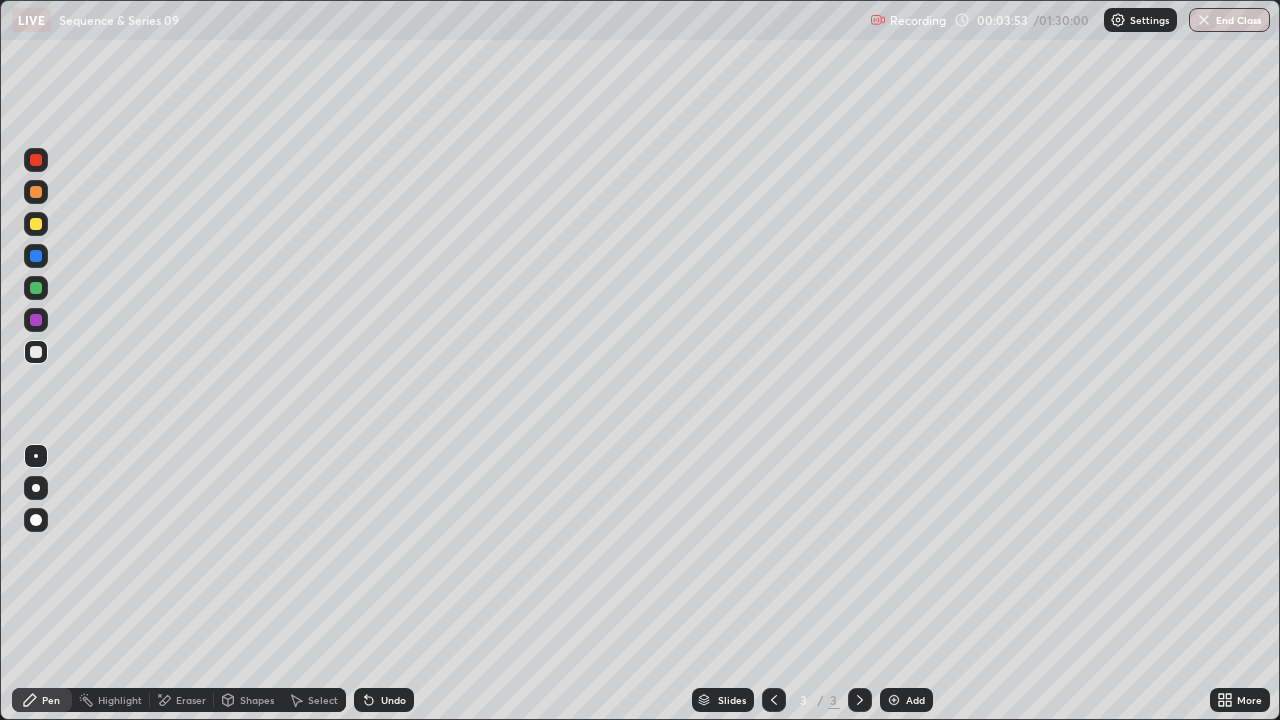 click on "Undo" at bounding box center [393, 700] 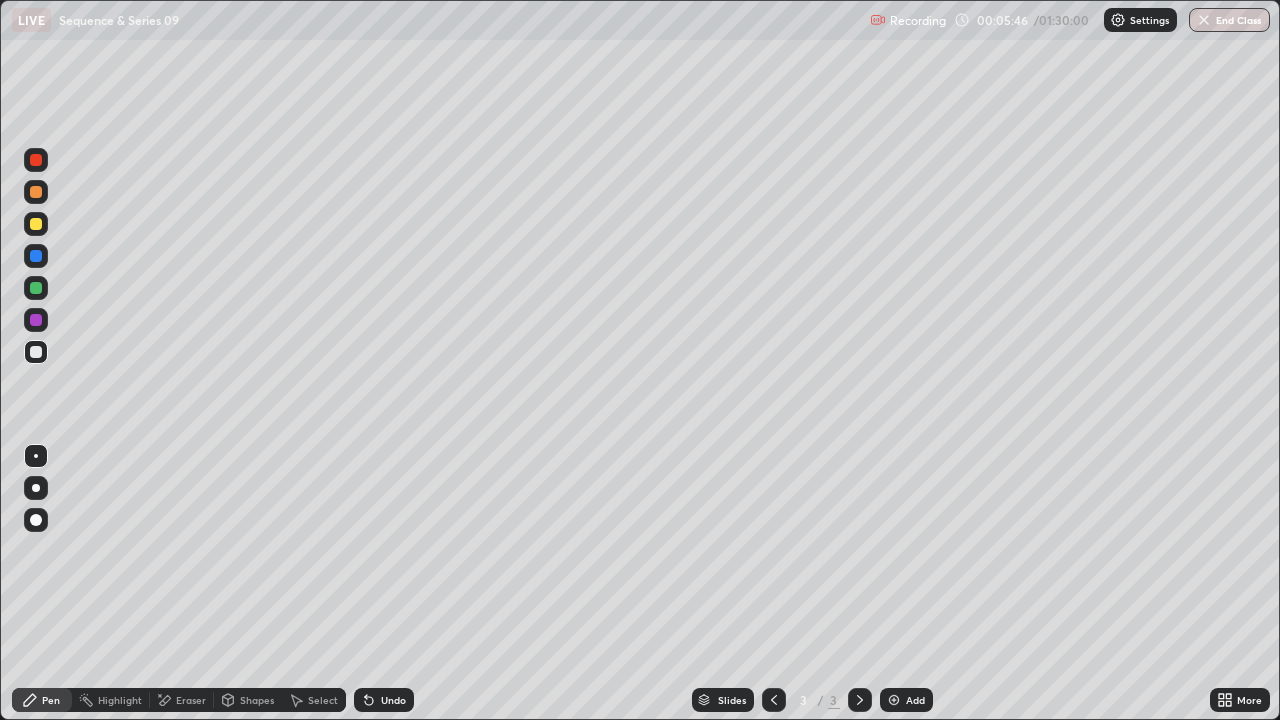 click on "Add" at bounding box center [906, 700] 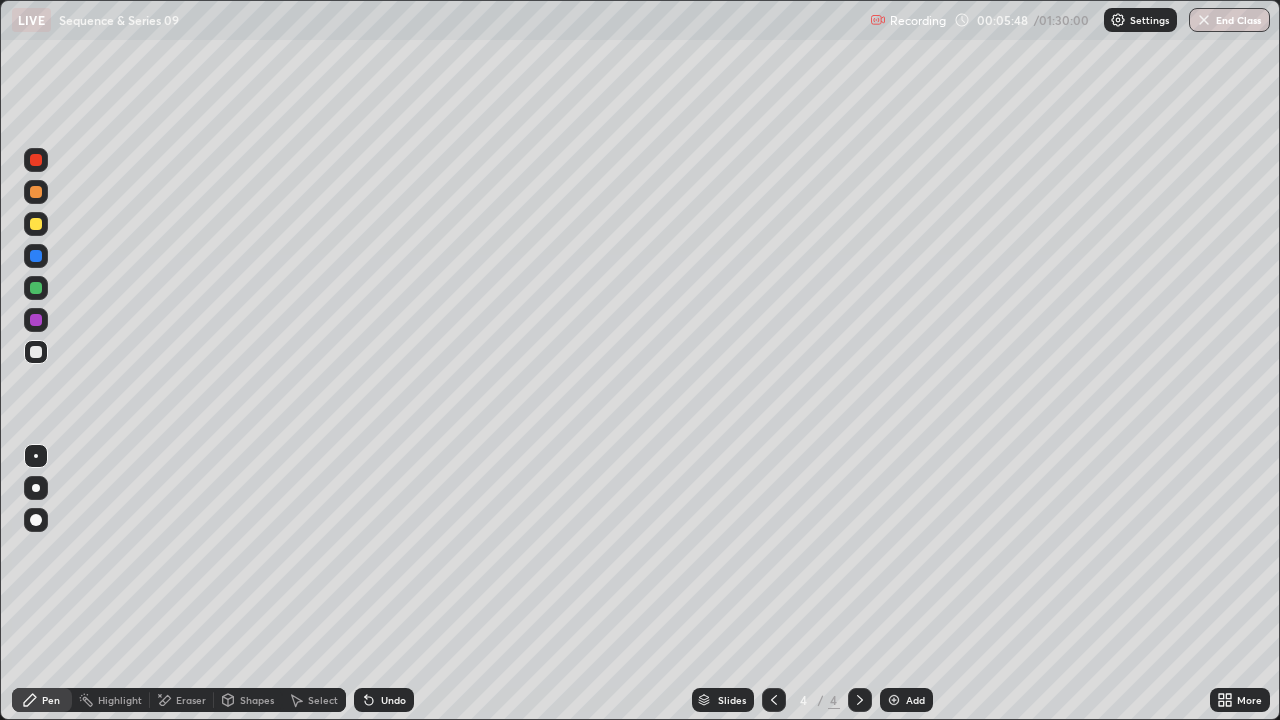click 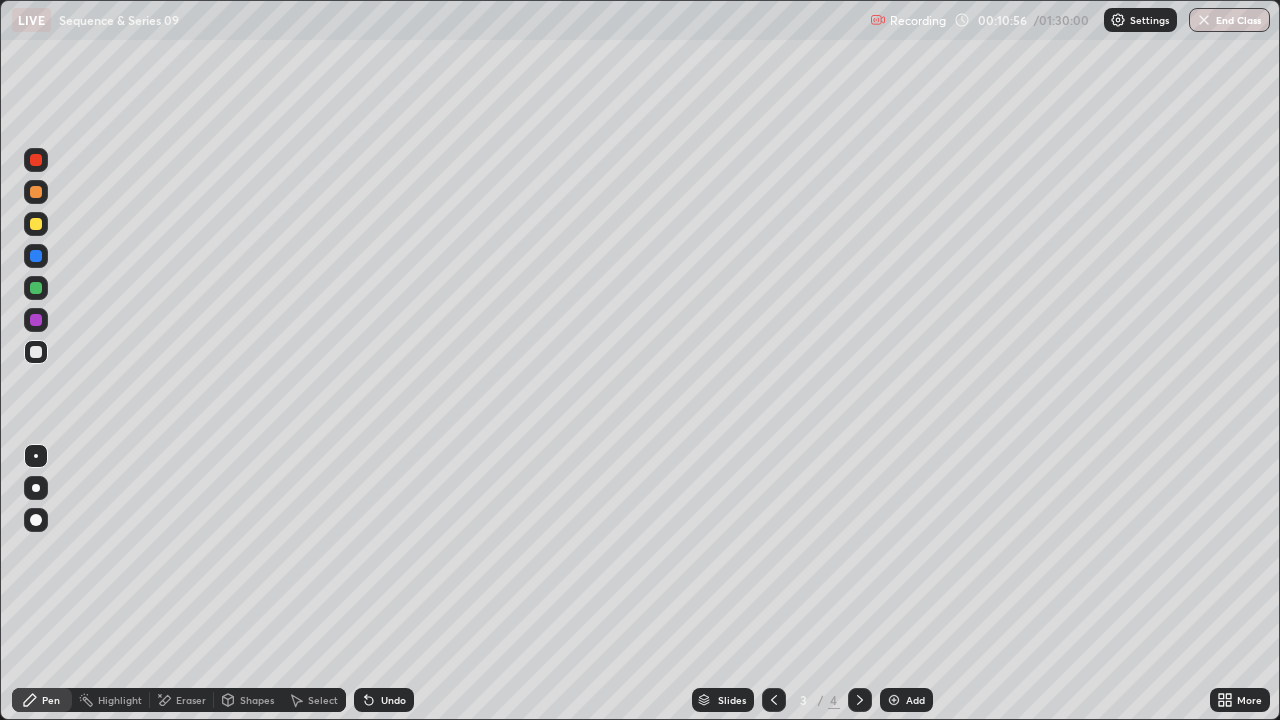 click on "Add" at bounding box center (915, 700) 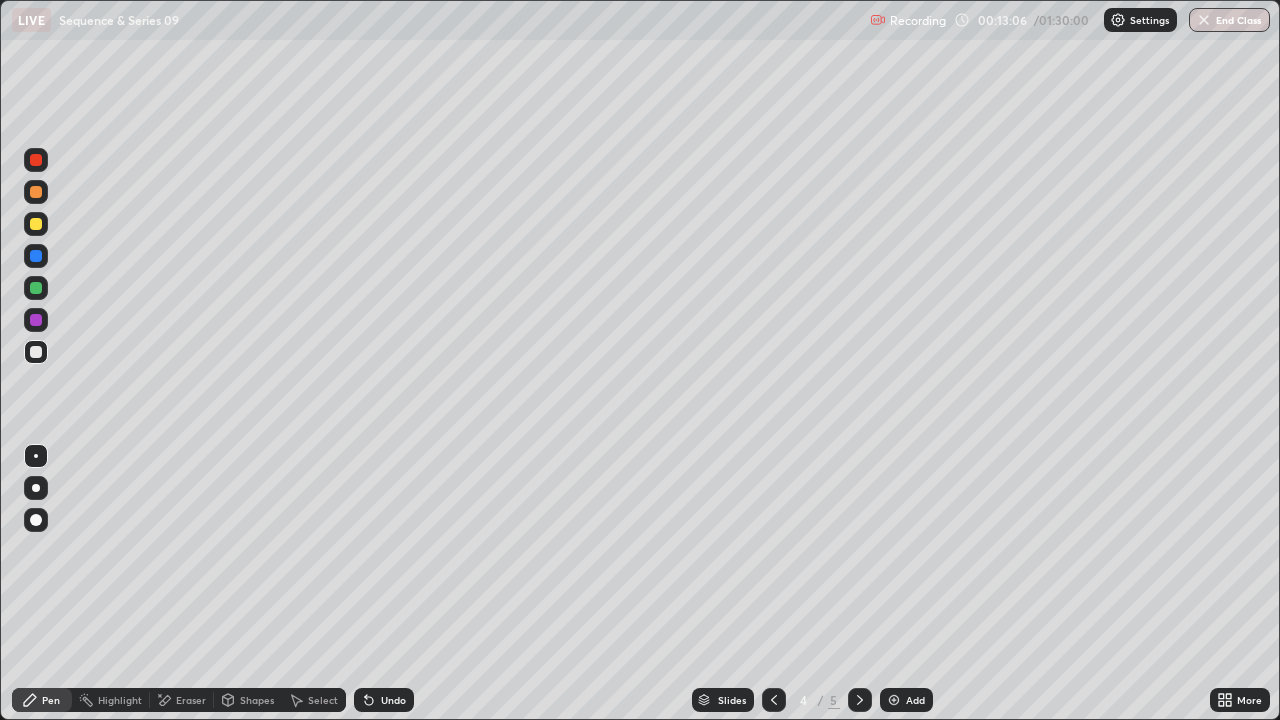 click on "Undo" at bounding box center (393, 700) 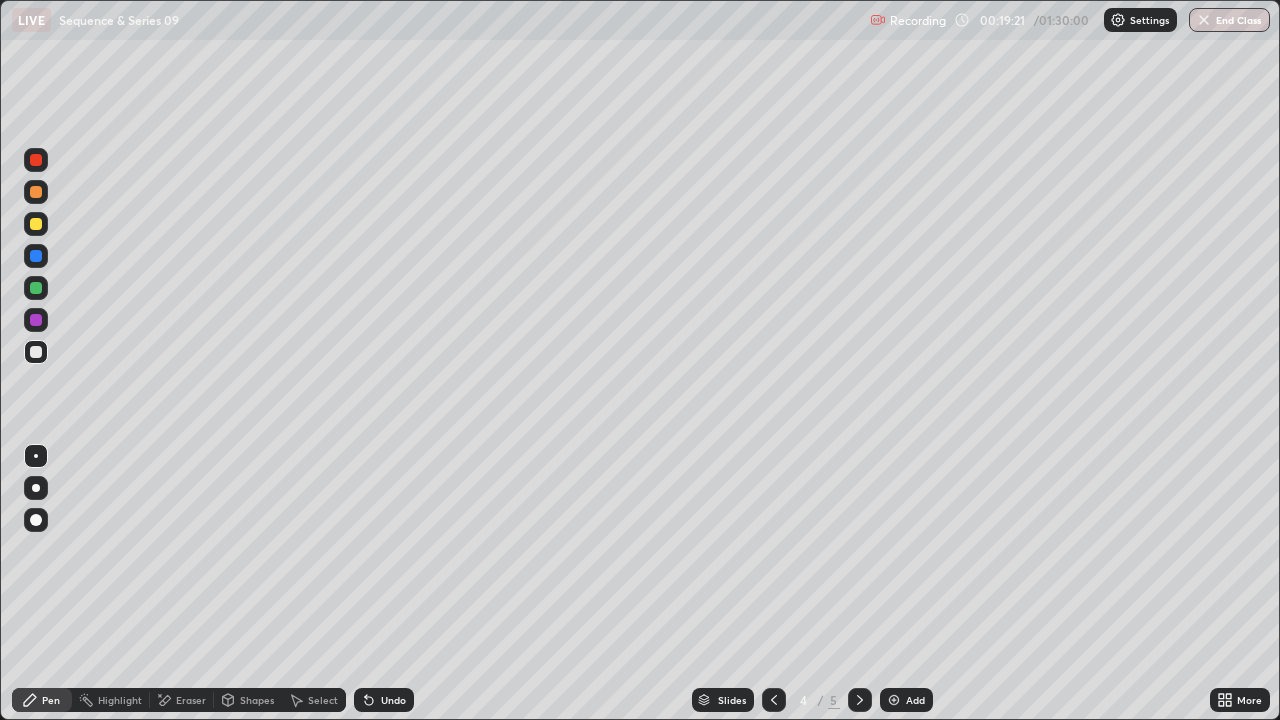 click 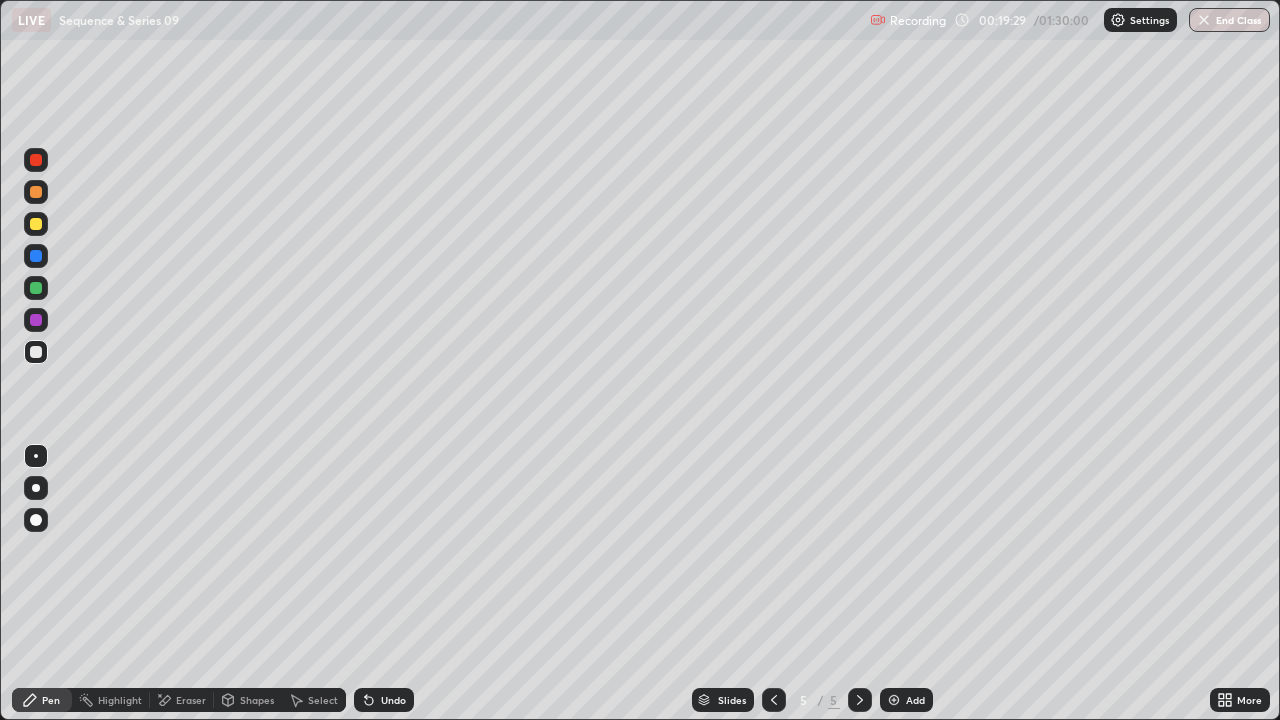click 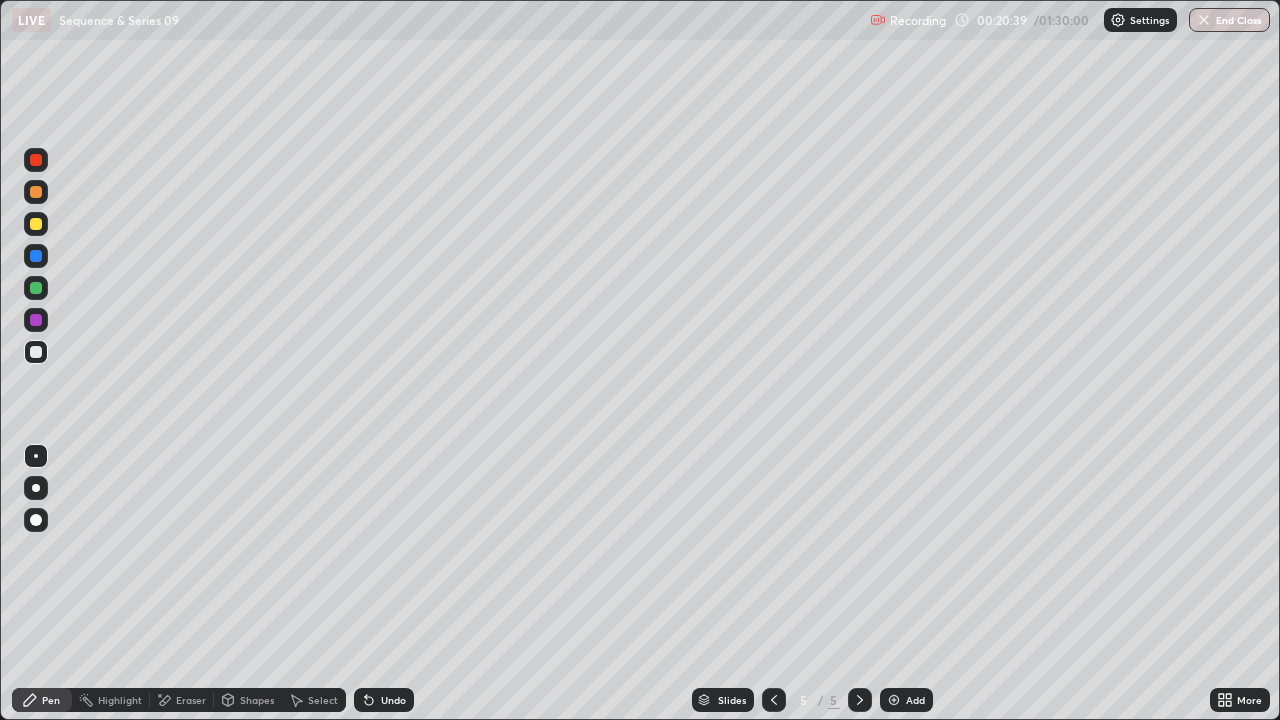 click on "Undo" at bounding box center [393, 700] 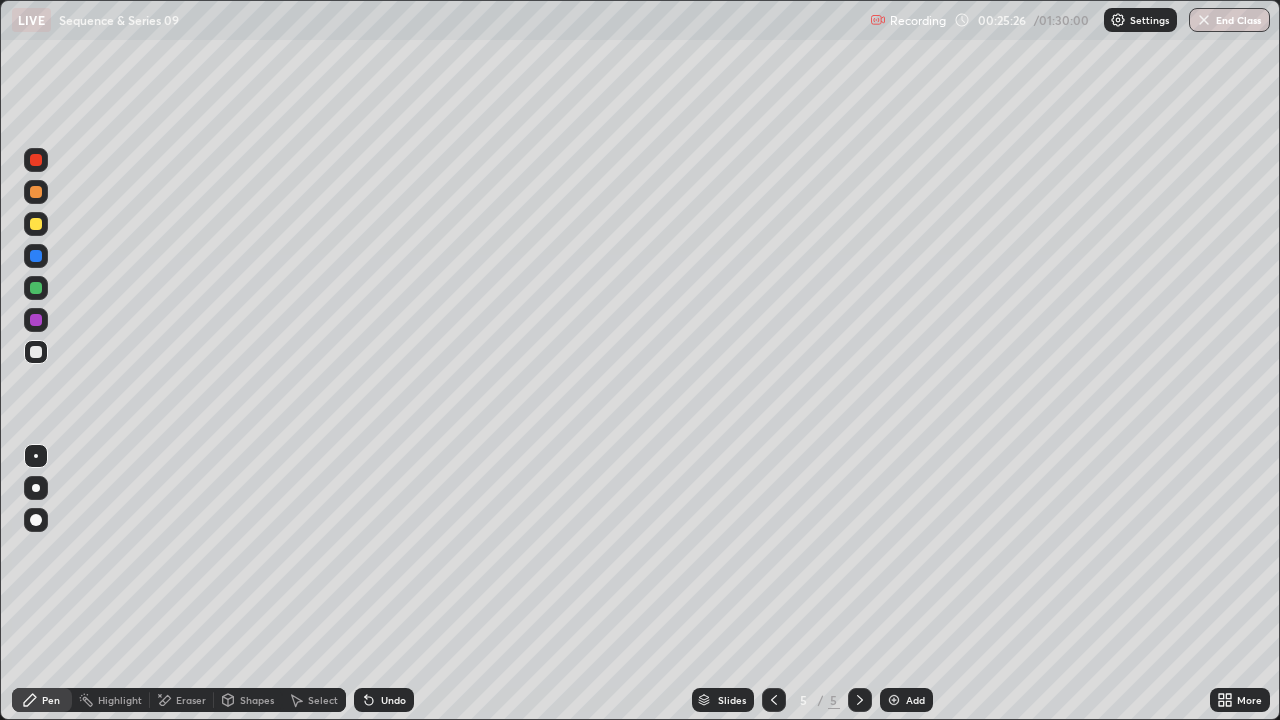 click at bounding box center (894, 700) 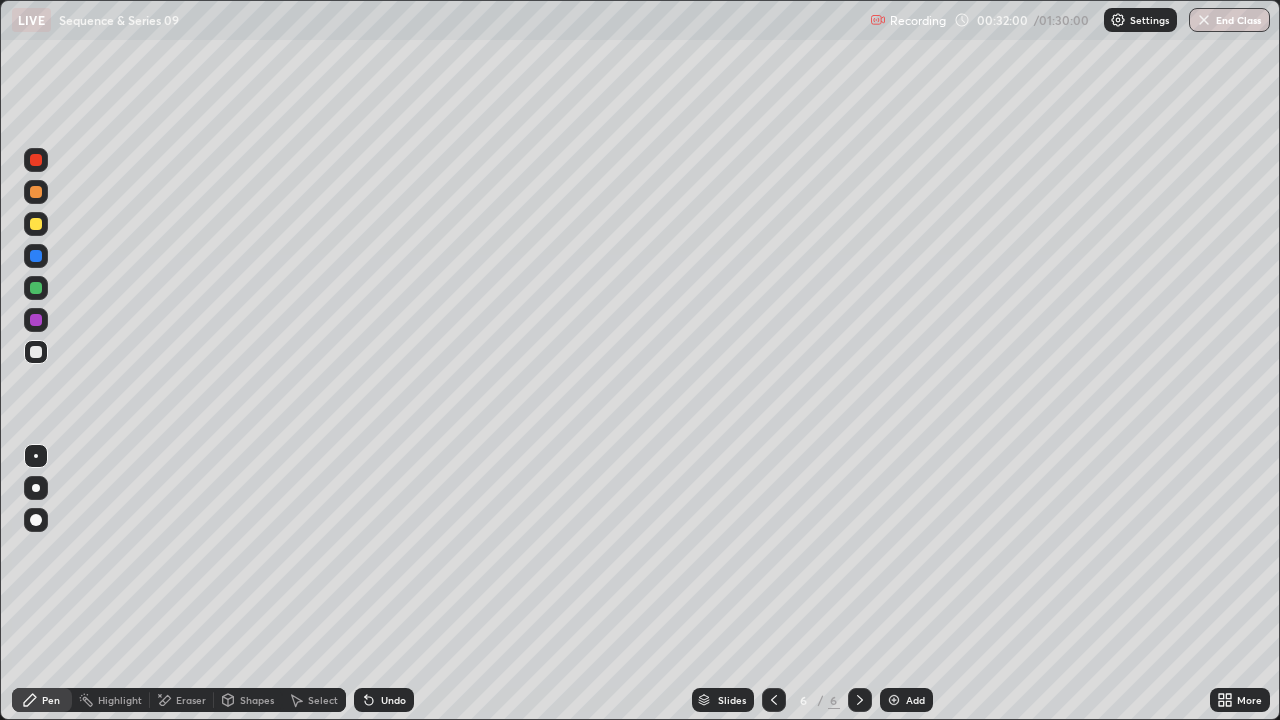 click on "Add" at bounding box center [906, 700] 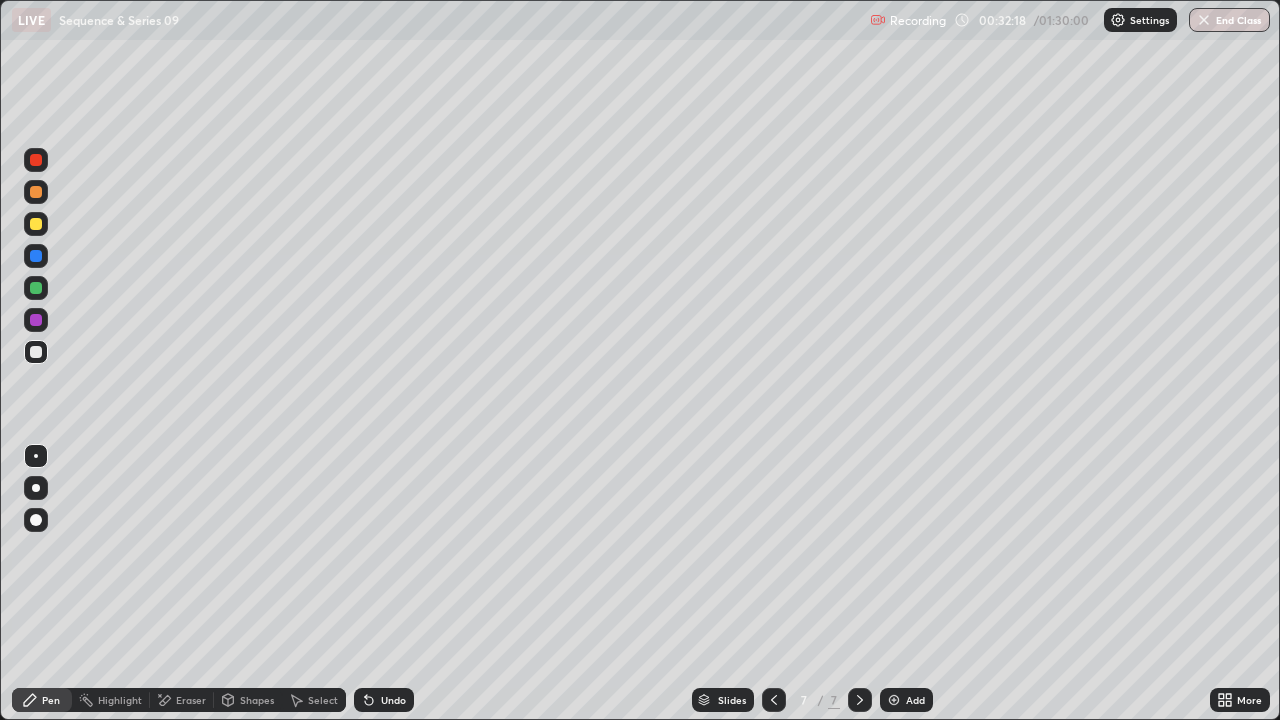 click 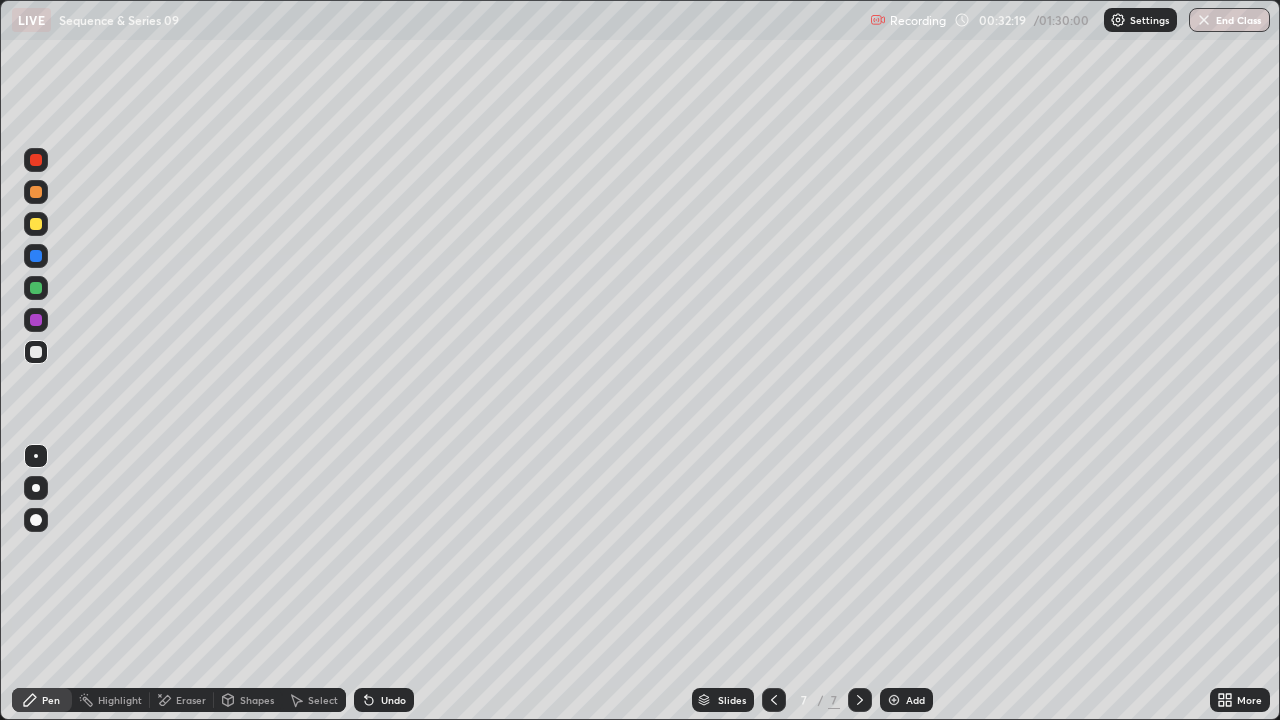 click on "Undo" at bounding box center [393, 700] 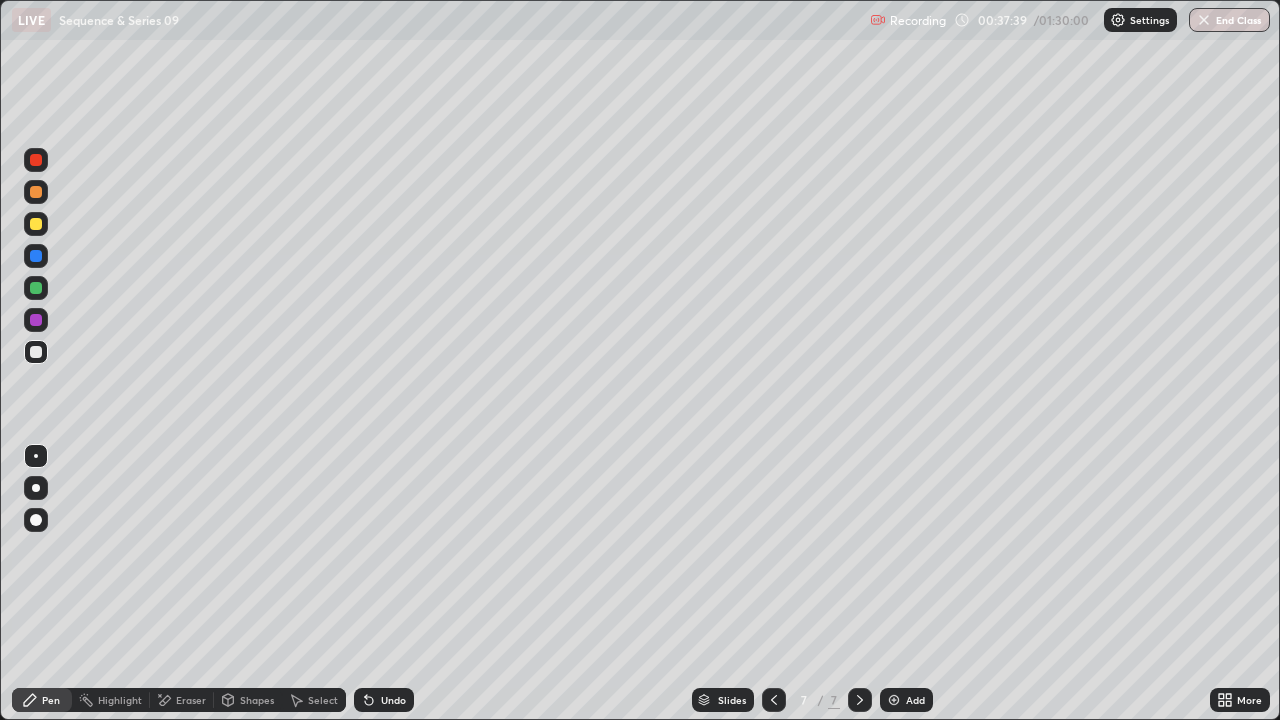 click on "Eraser" at bounding box center (191, 700) 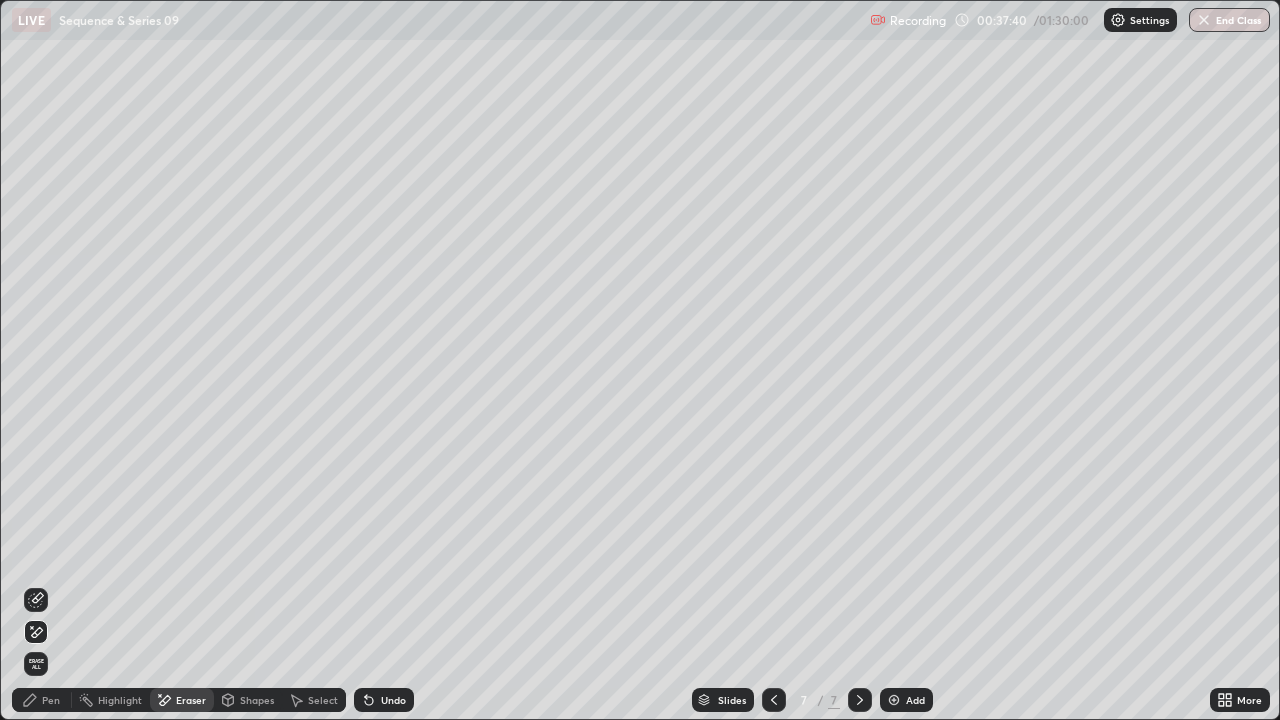 click 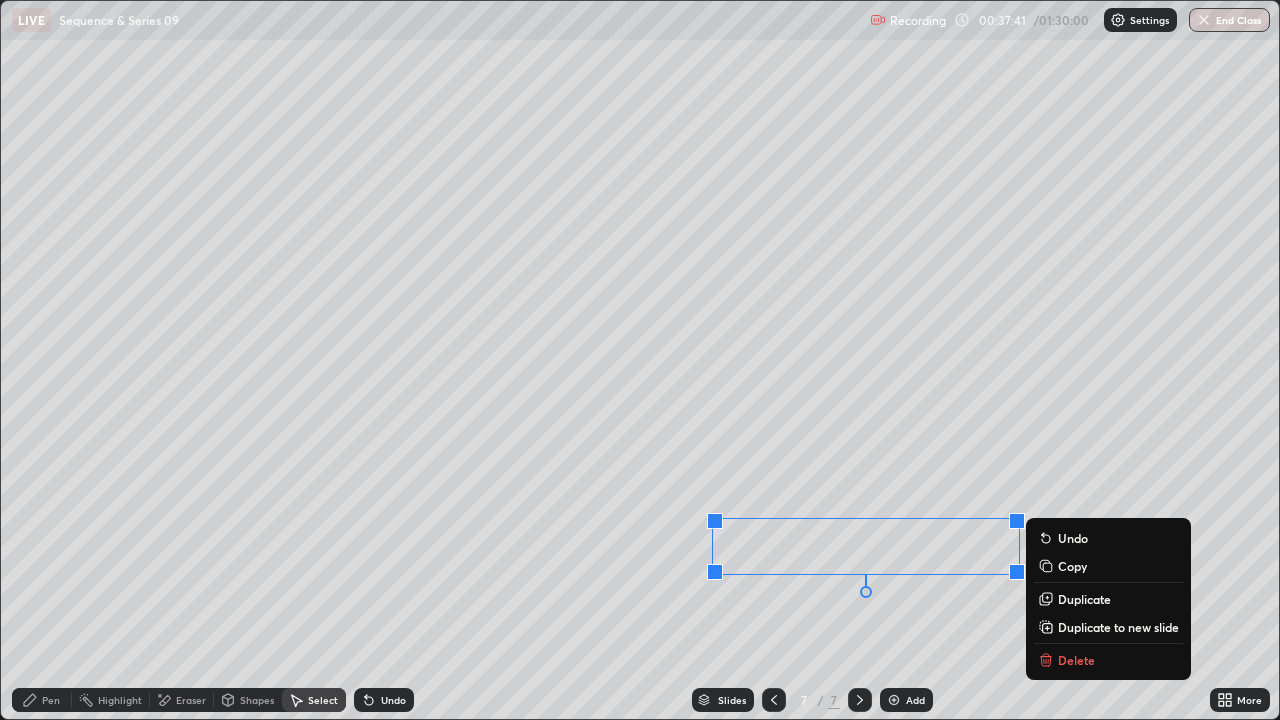 click 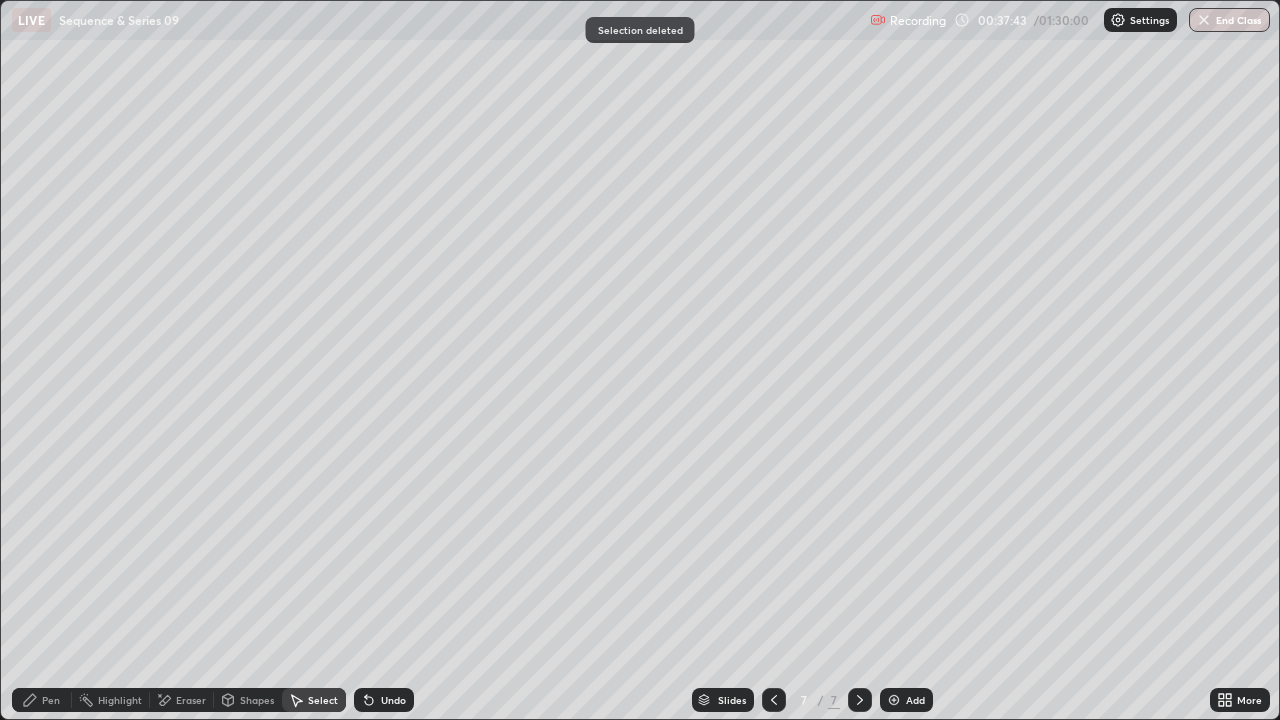 click on "Pen" at bounding box center (42, 700) 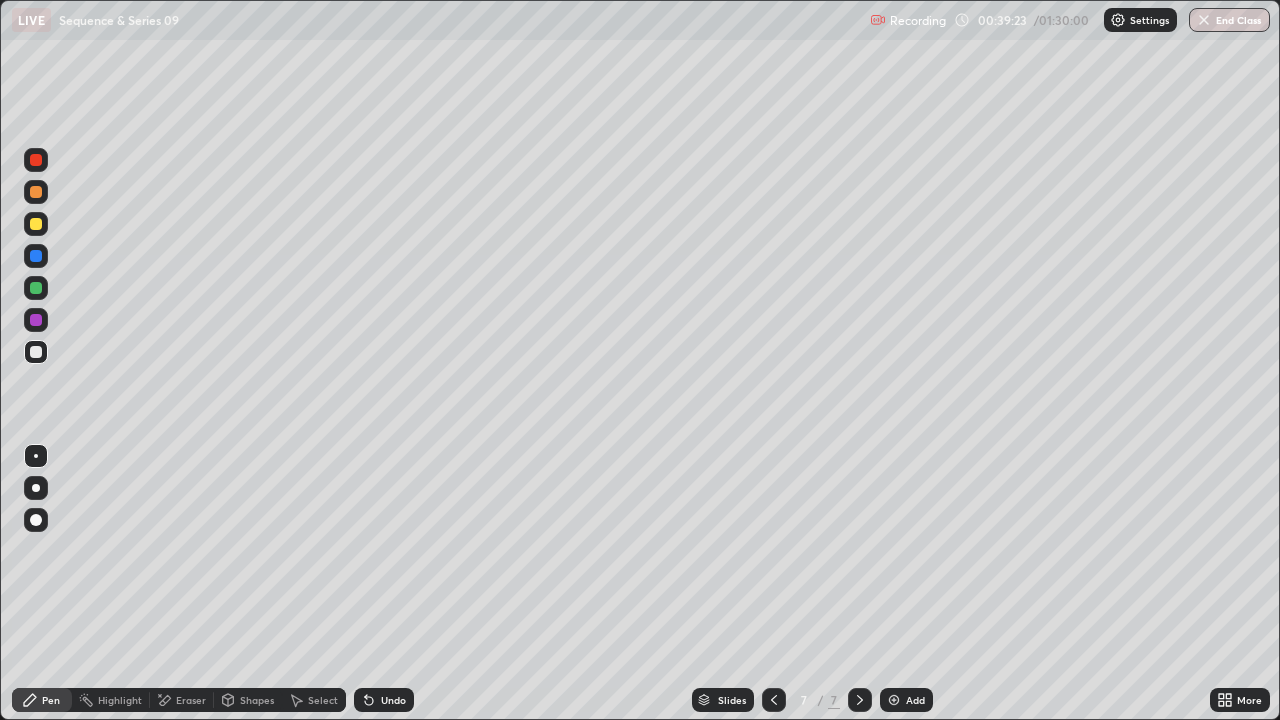 click at bounding box center [894, 700] 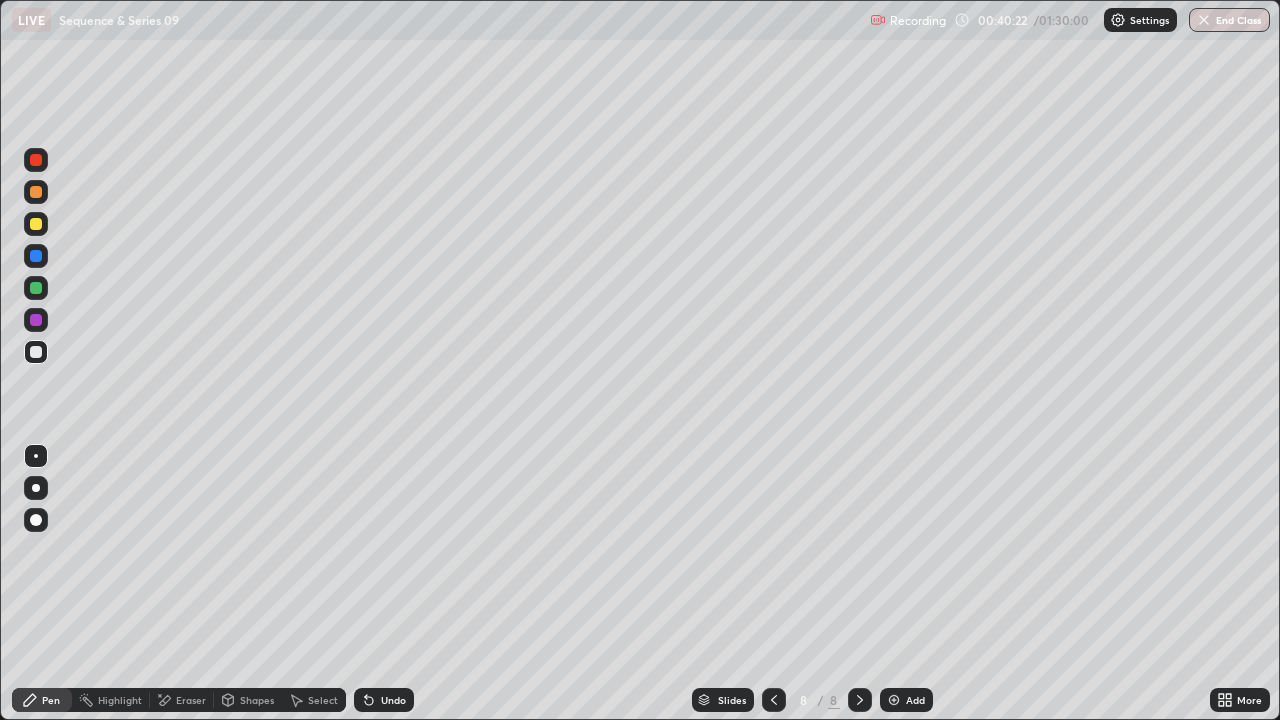 click 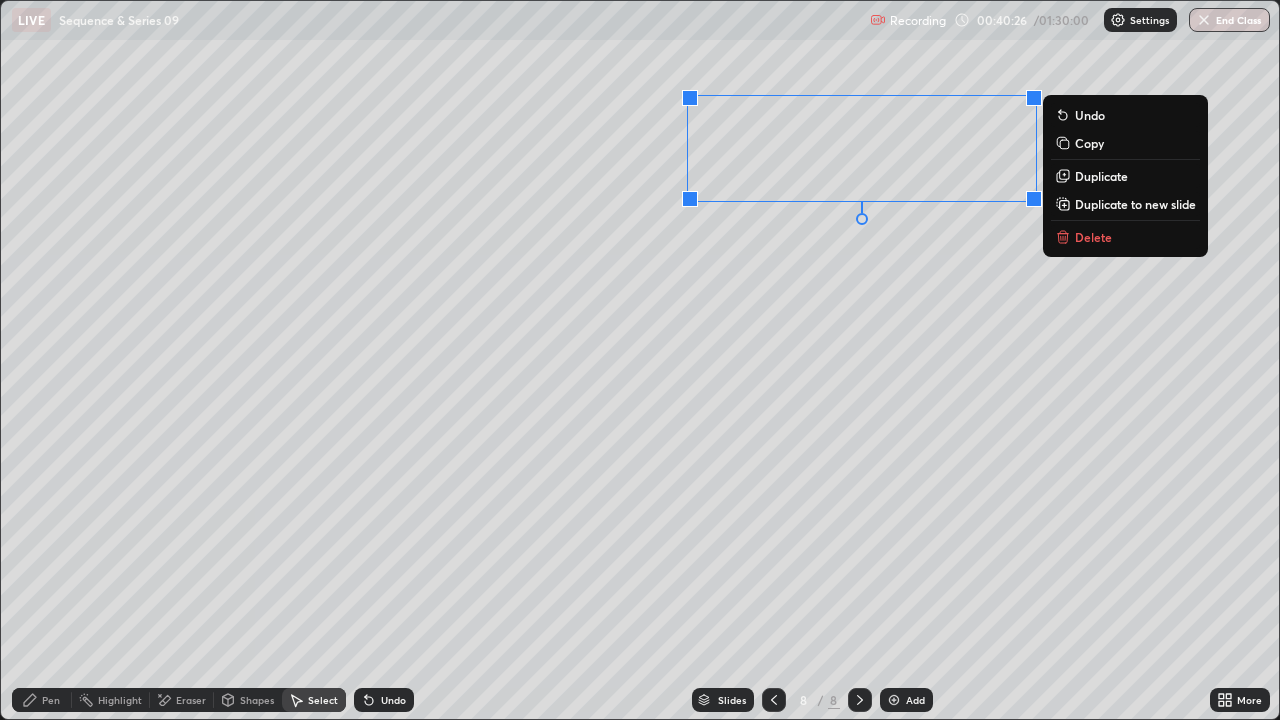 click on "0 ° Undo Copy Duplicate Duplicate to new slide Delete" at bounding box center (640, 360) 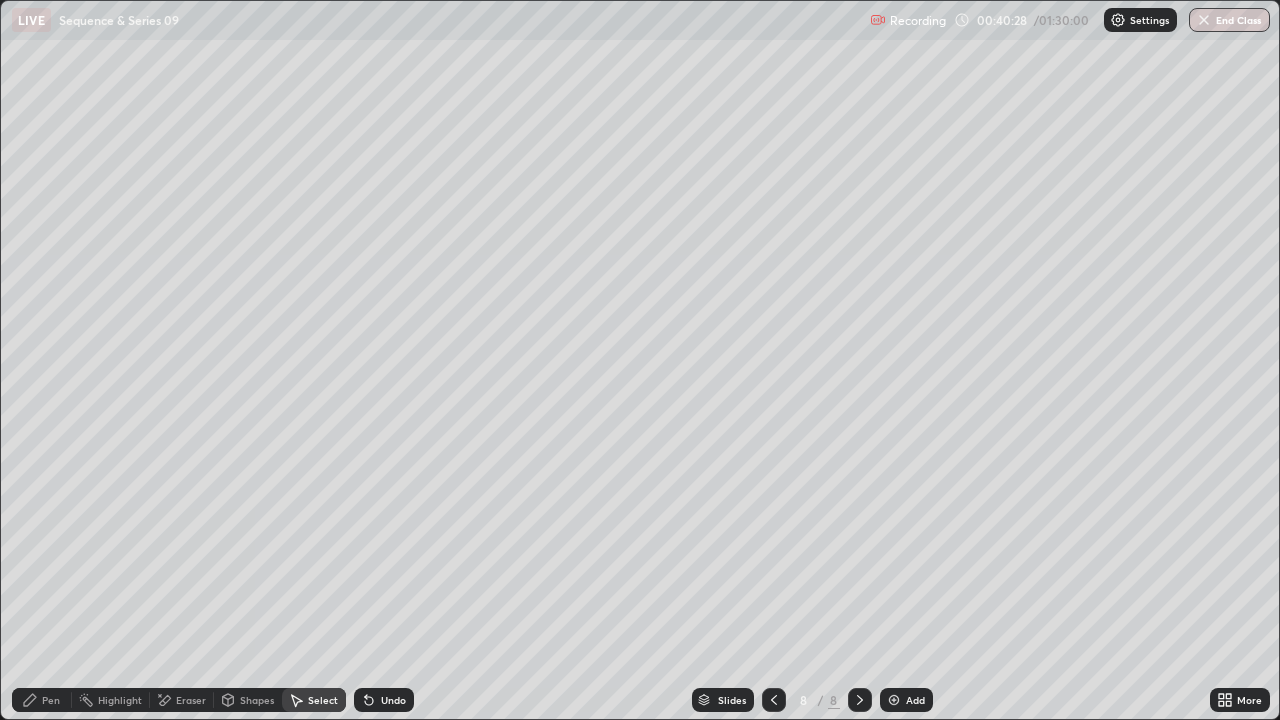 click 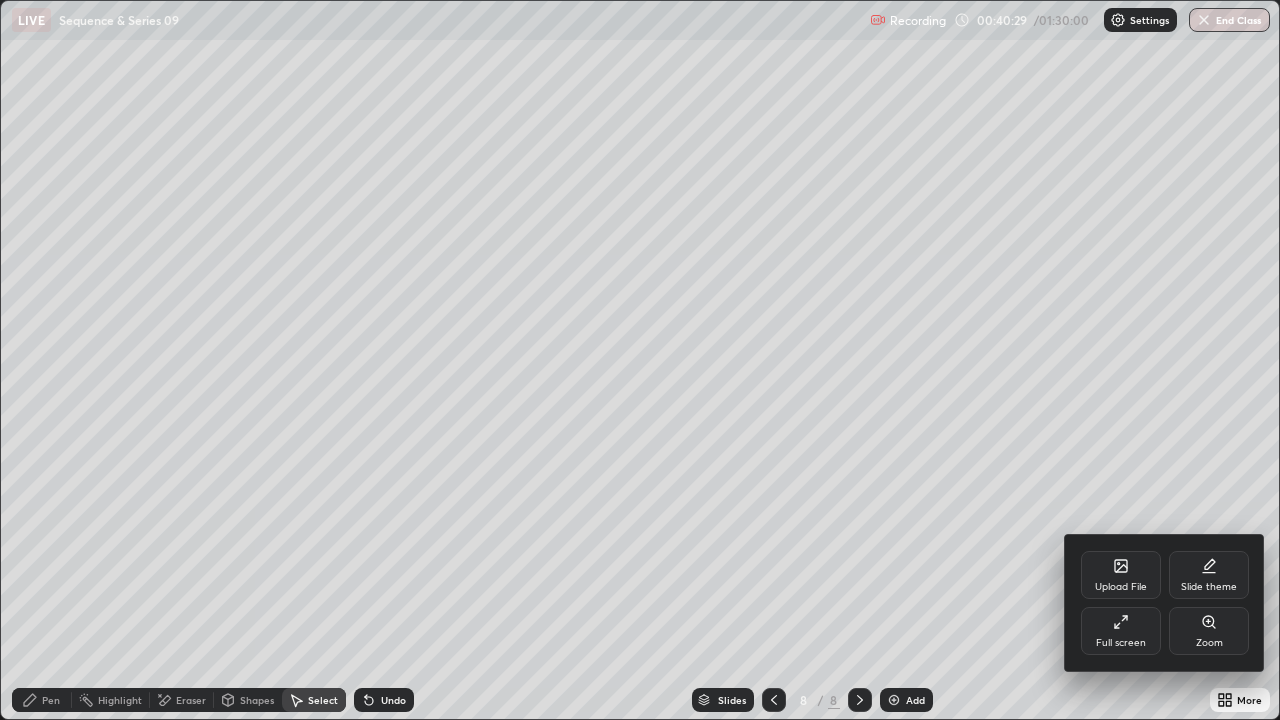 click on "Full screen" at bounding box center [1121, 631] 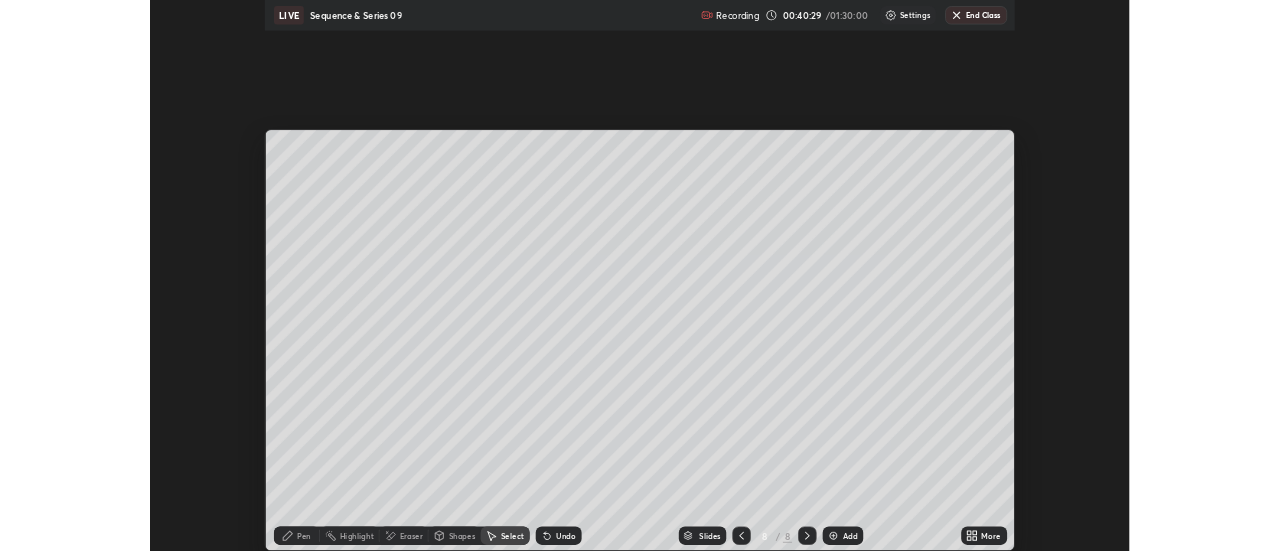 scroll, scrollTop: 551, scrollLeft: 1280, axis: both 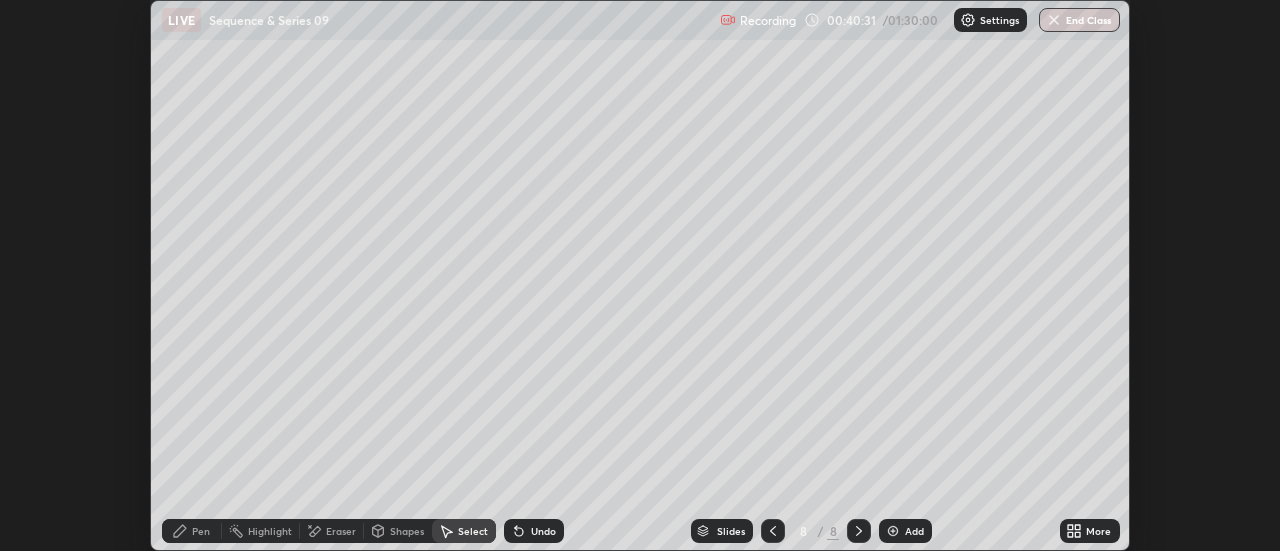 click 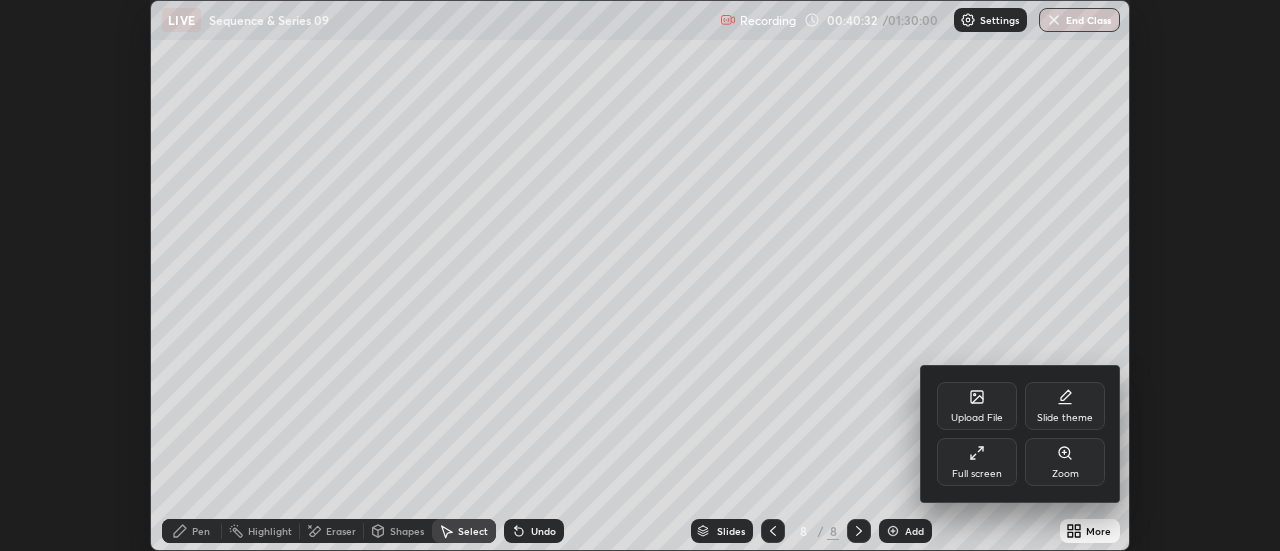 click on "Full screen" at bounding box center [977, 462] 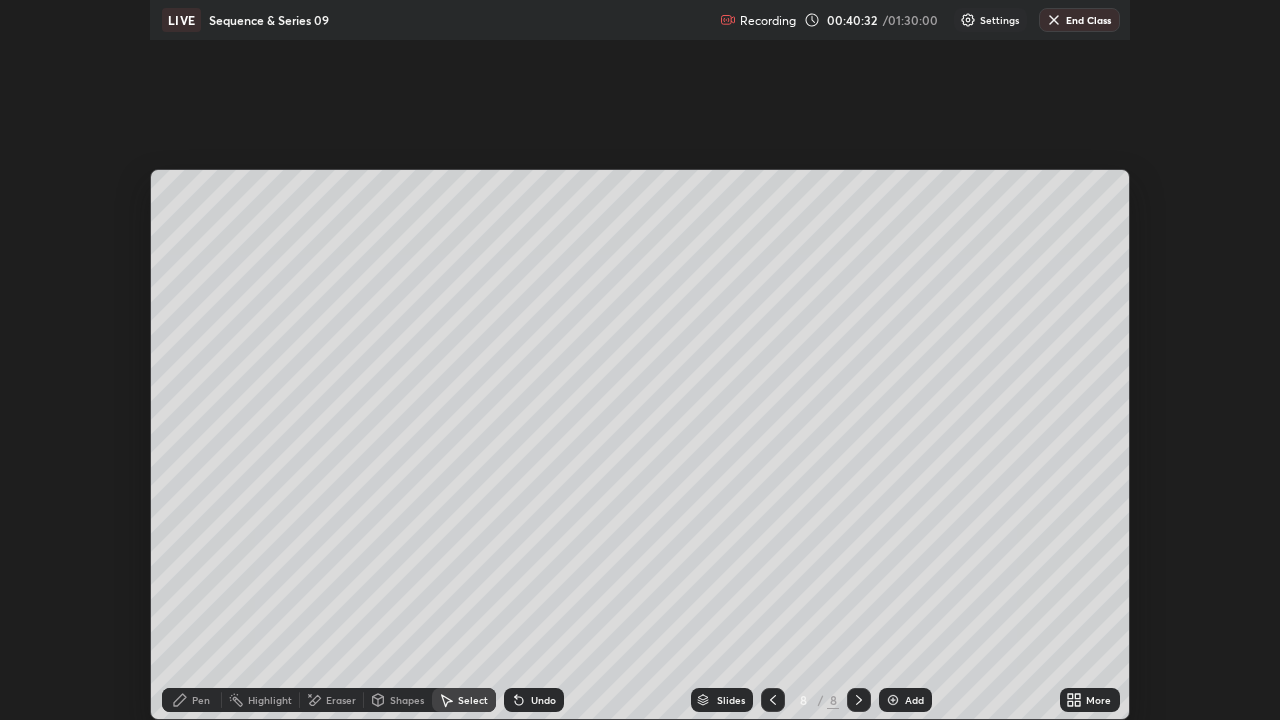 scroll, scrollTop: 99280, scrollLeft: 98720, axis: both 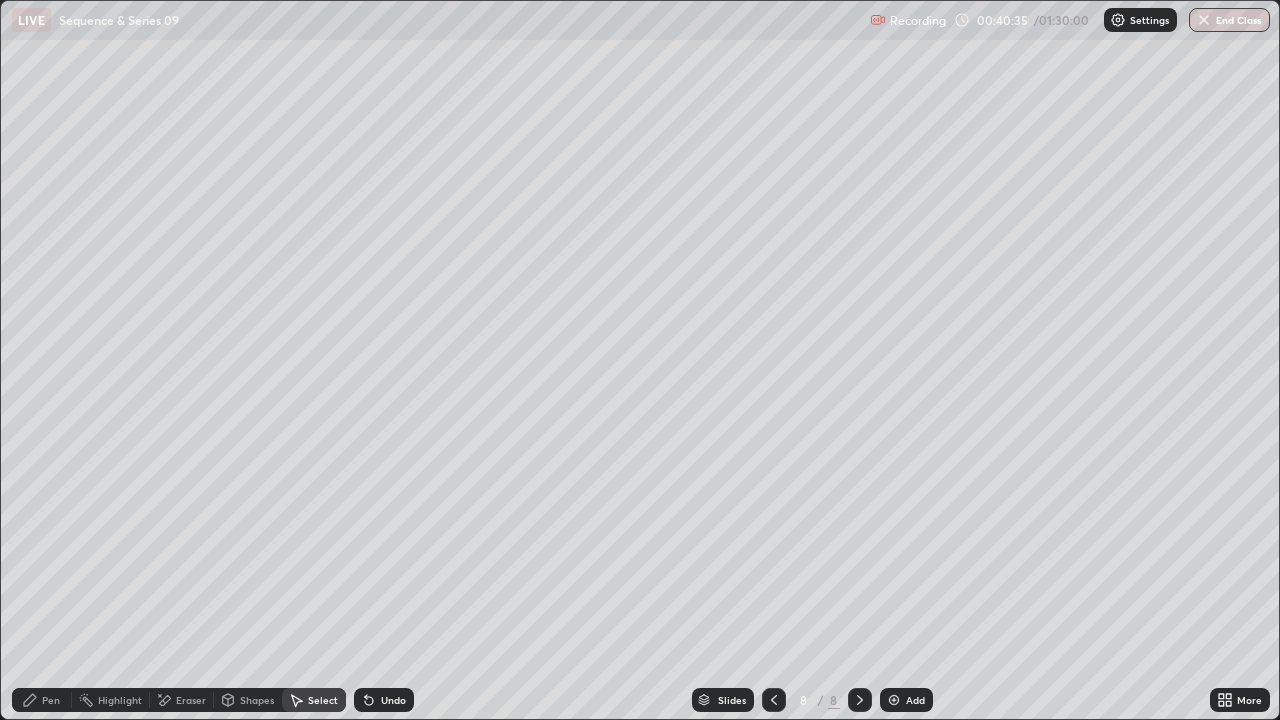 click on "Pen" at bounding box center [42, 700] 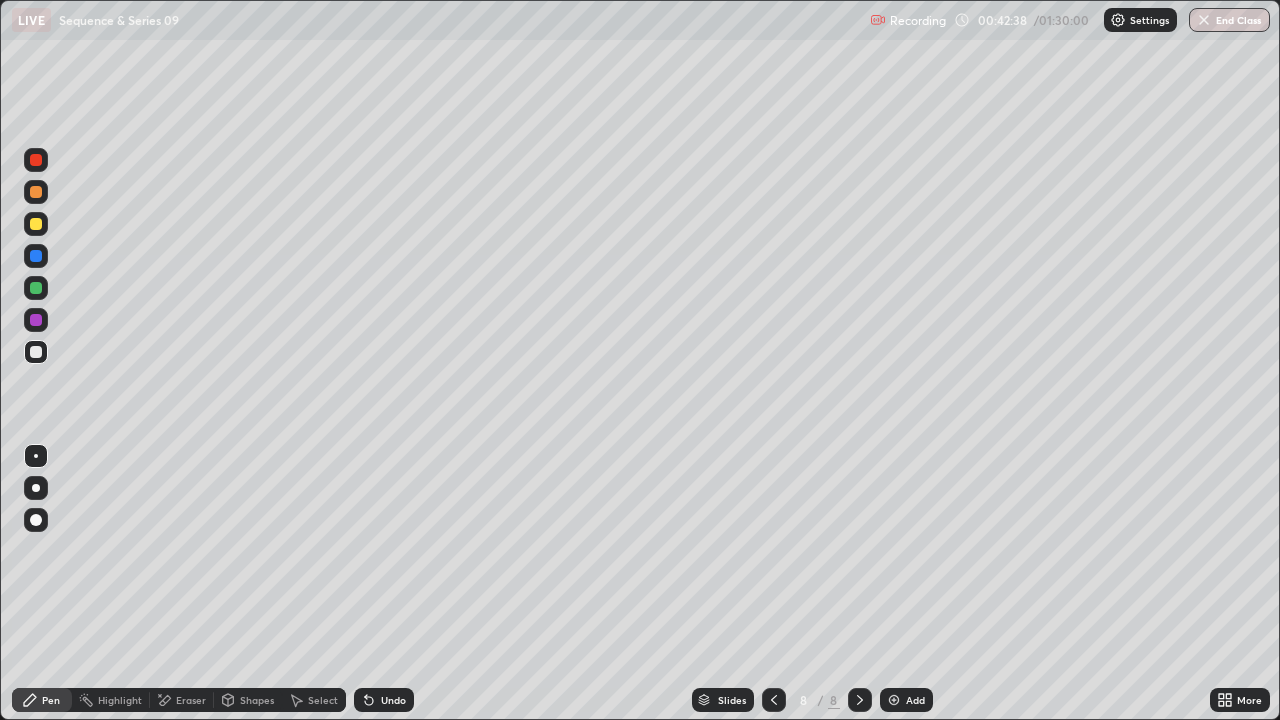 click on "Eraser" at bounding box center [182, 700] 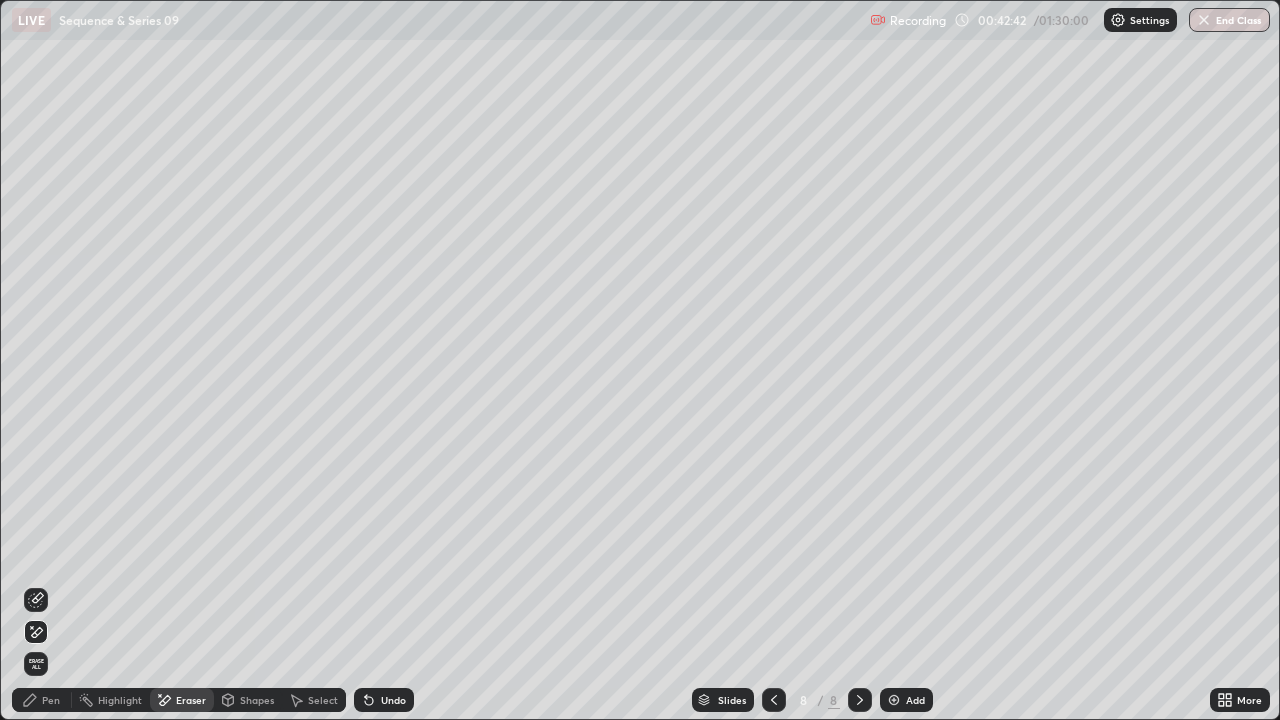 click on "Pen" at bounding box center [42, 700] 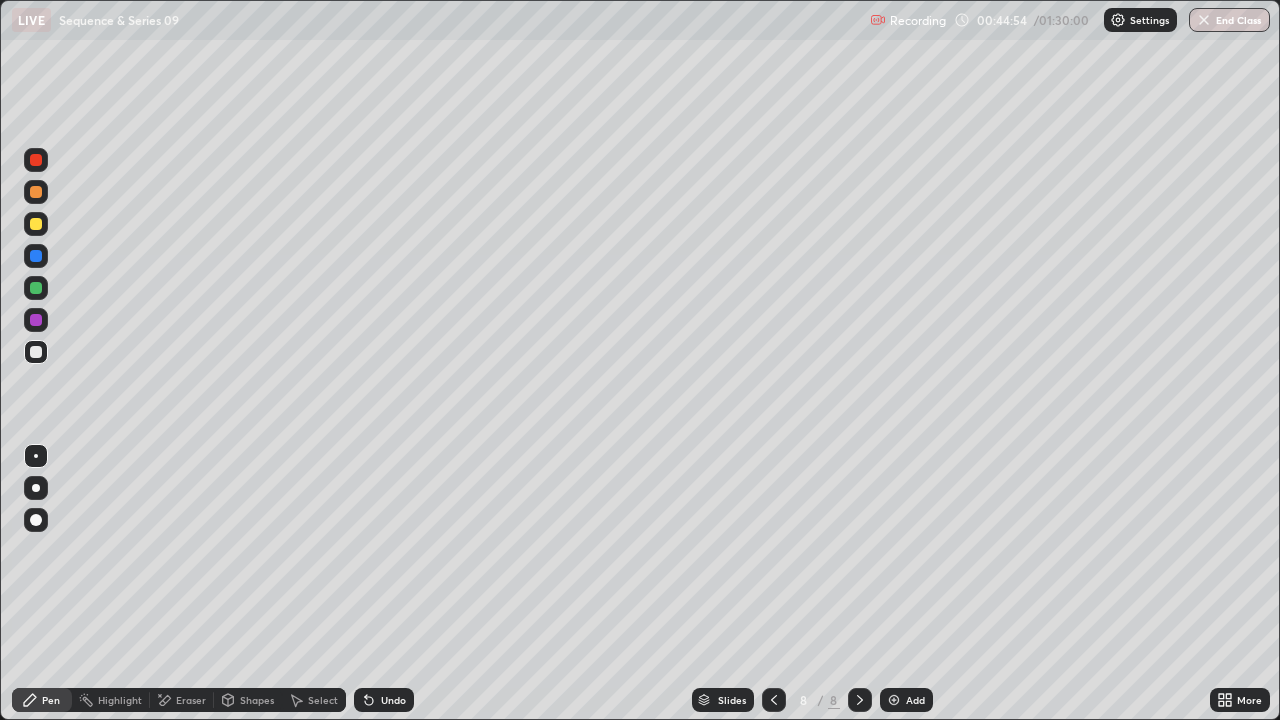 click at bounding box center [894, 700] 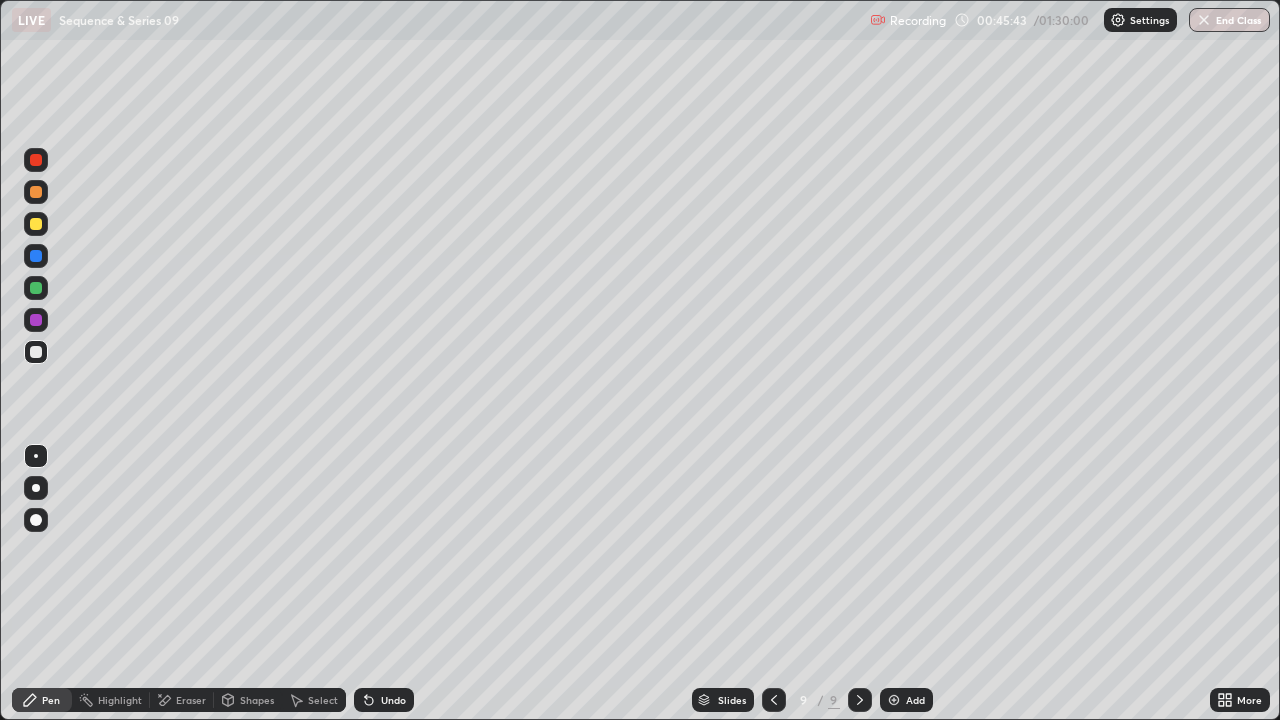 click 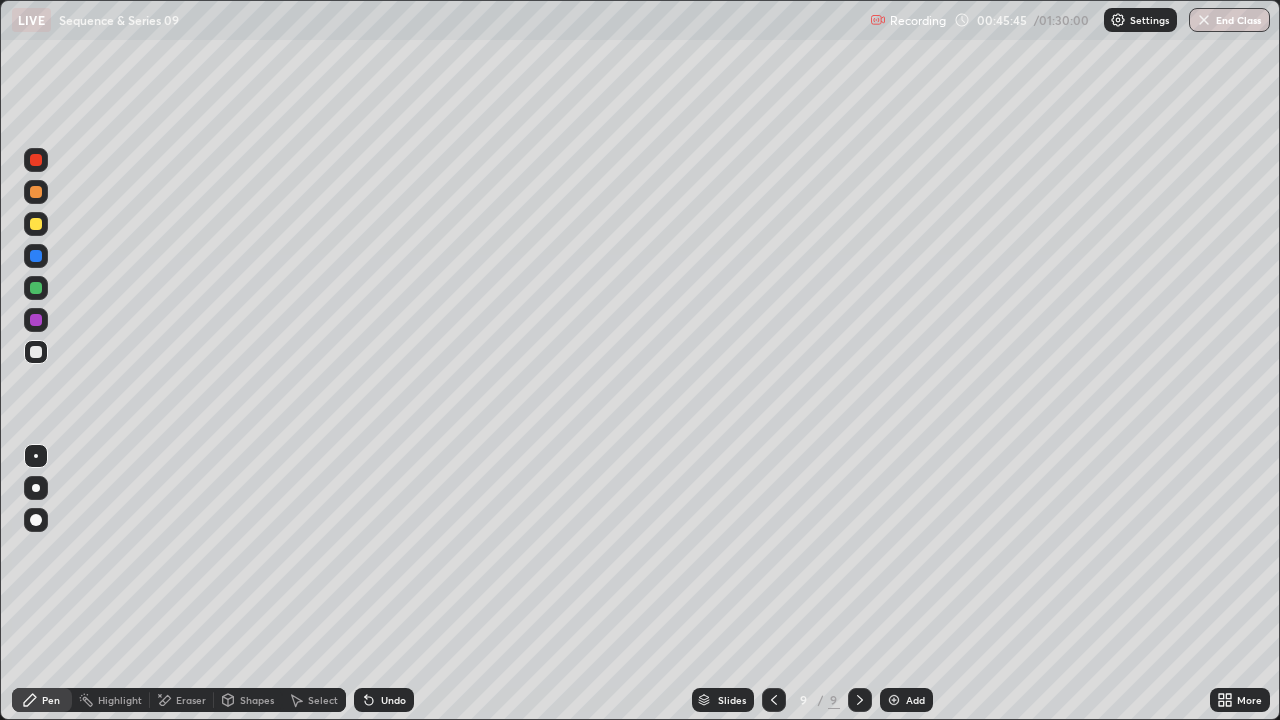 click 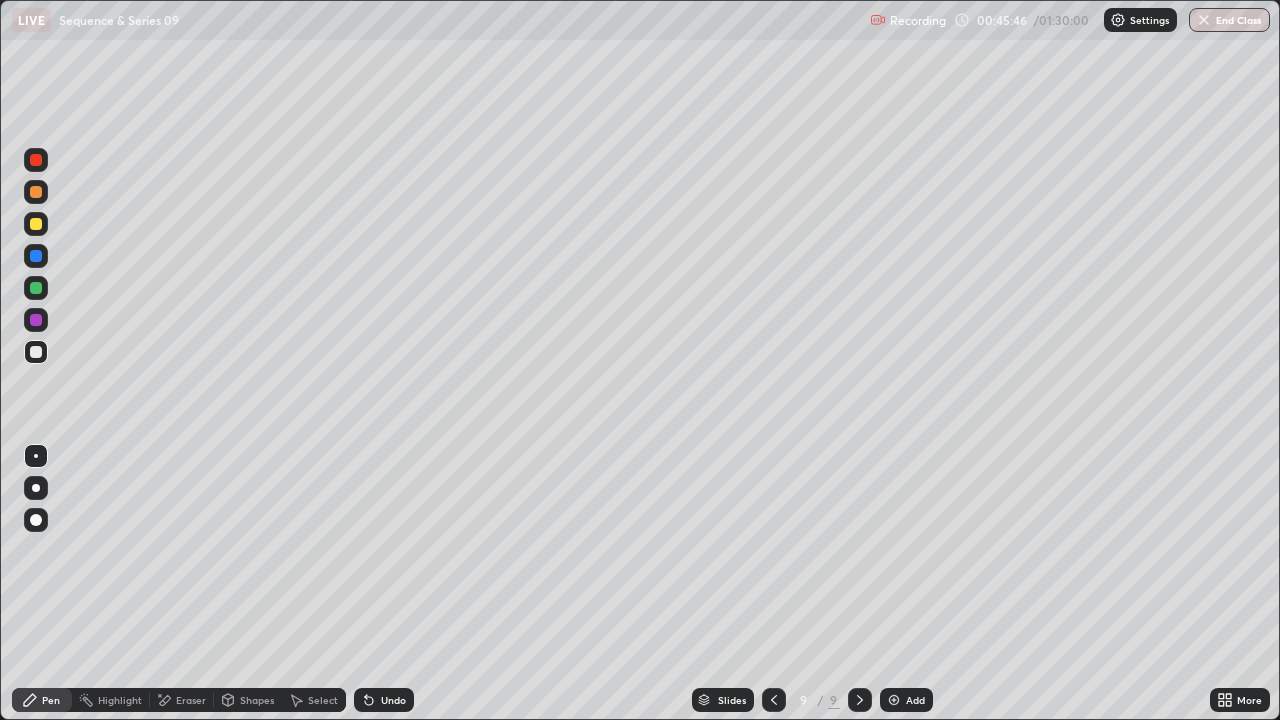 click 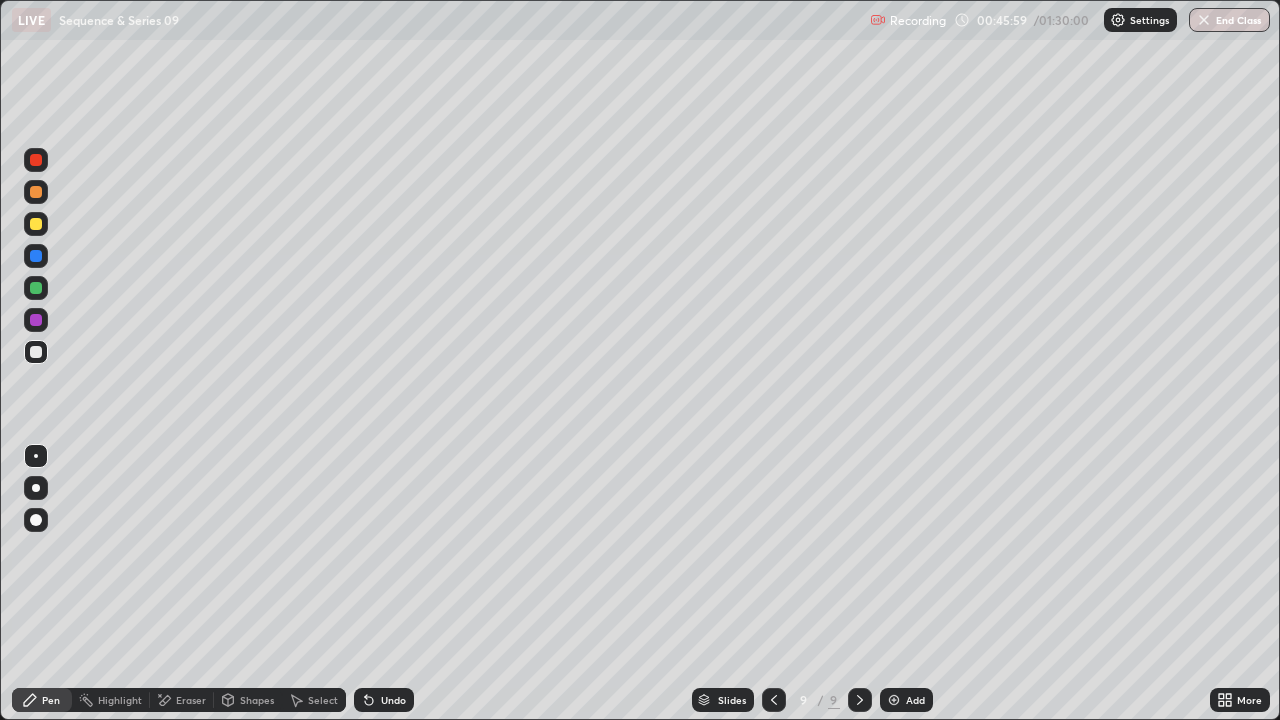 click 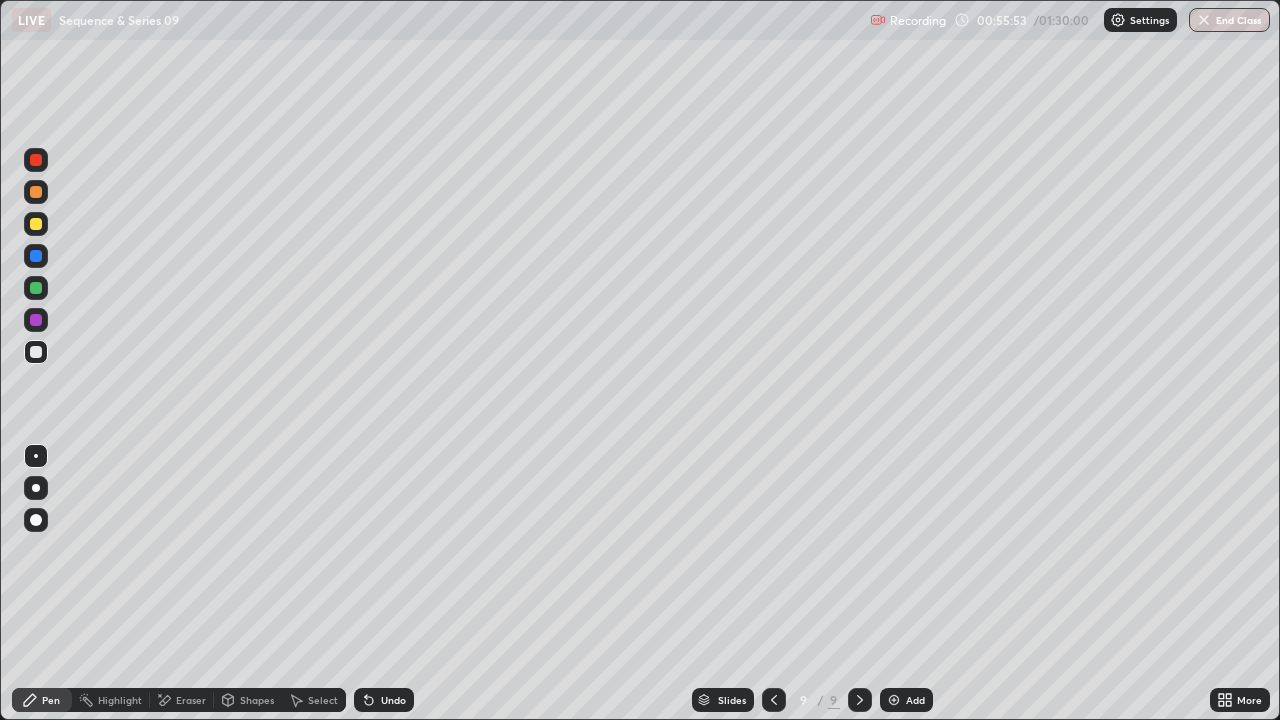 click at bounding box center (894, 700) 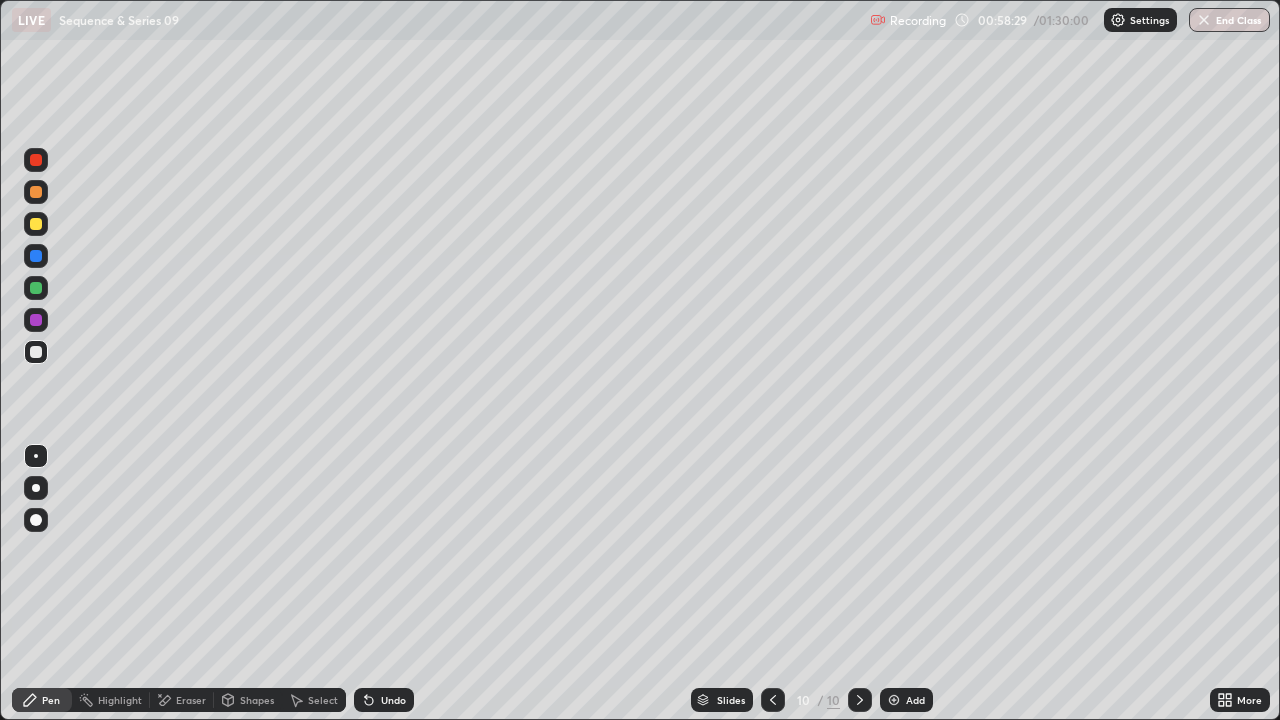 click 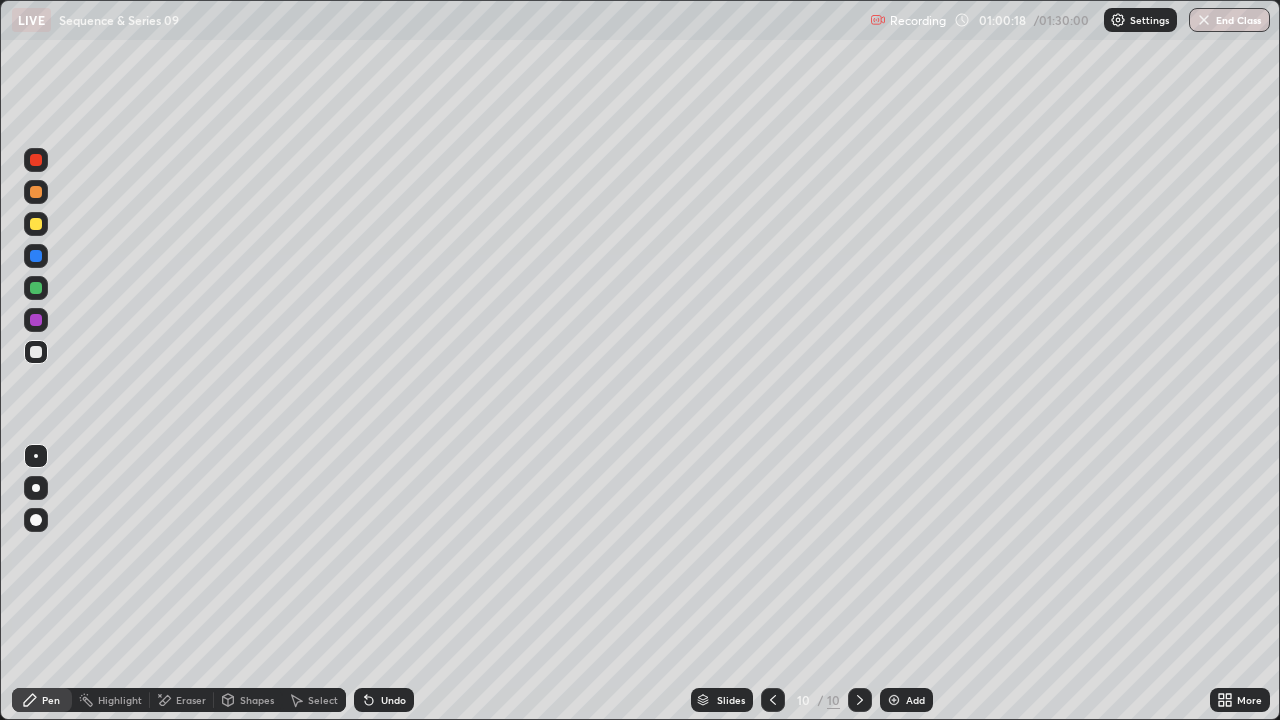 click on "Undo" at bounding box center [393, 700] 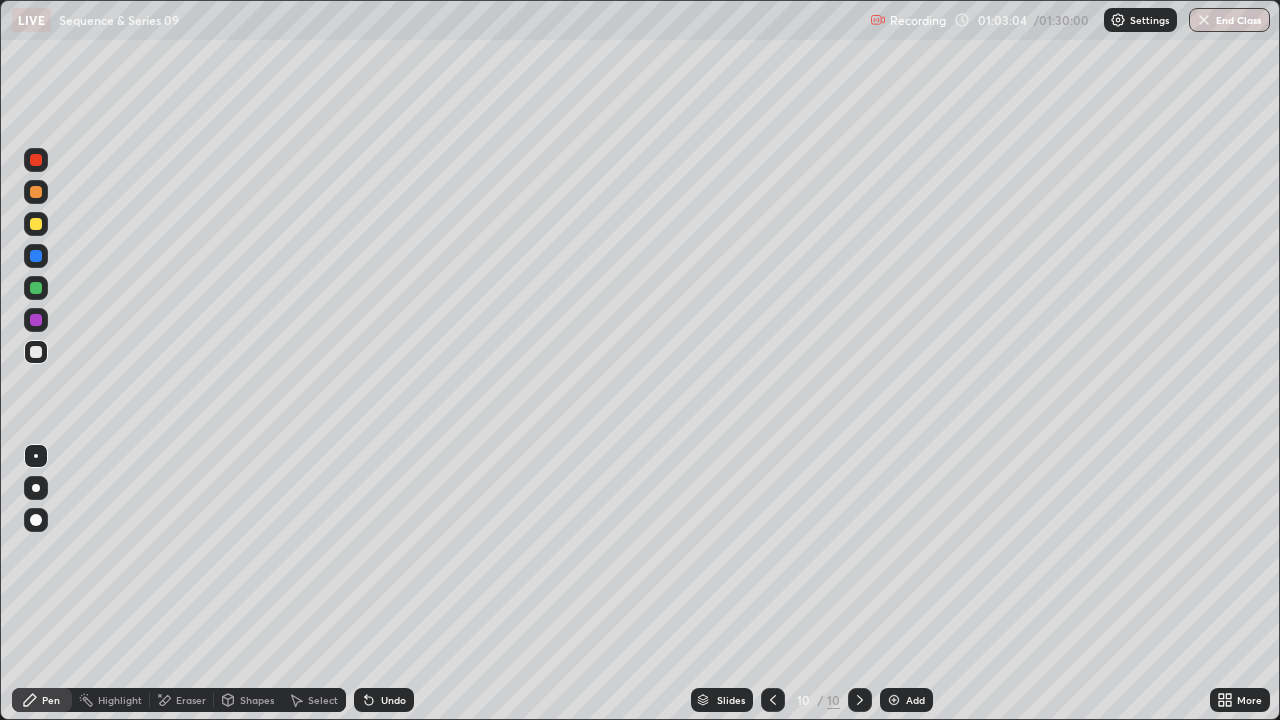 click on "Select" at bounding box center (323, 700) 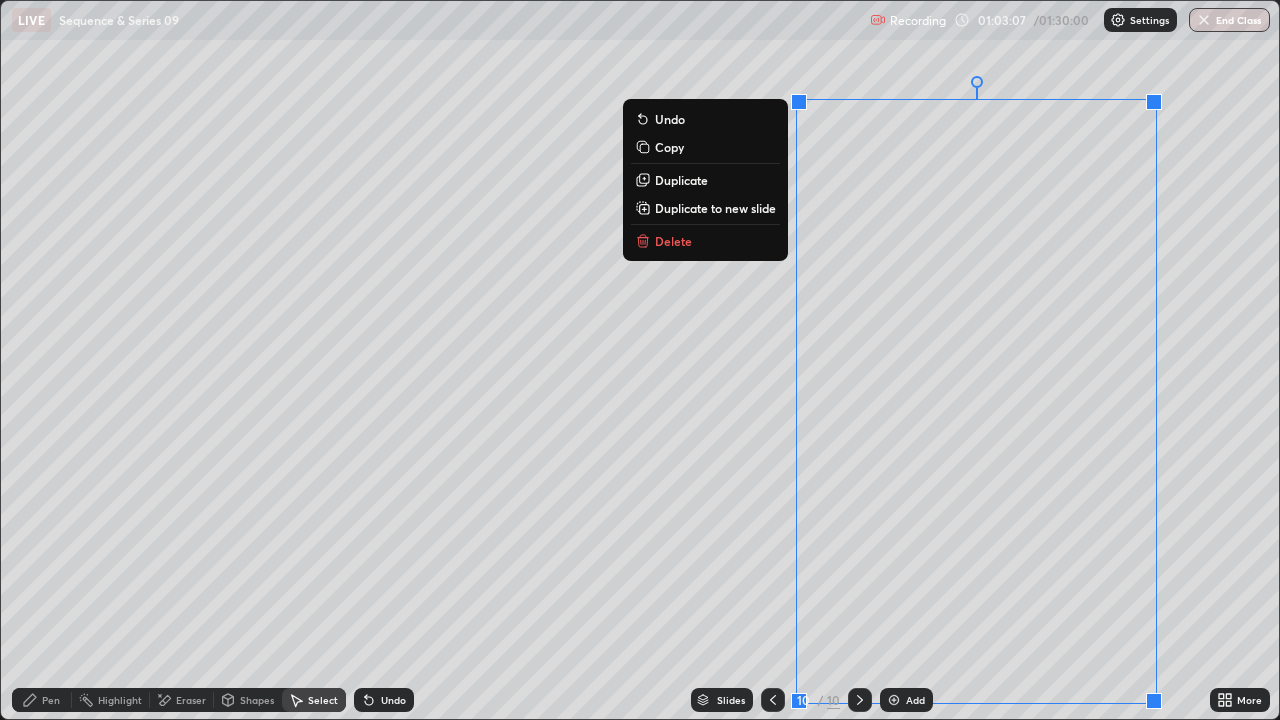 click on "Duplicate to new slide" at bounding box center [715, 208] 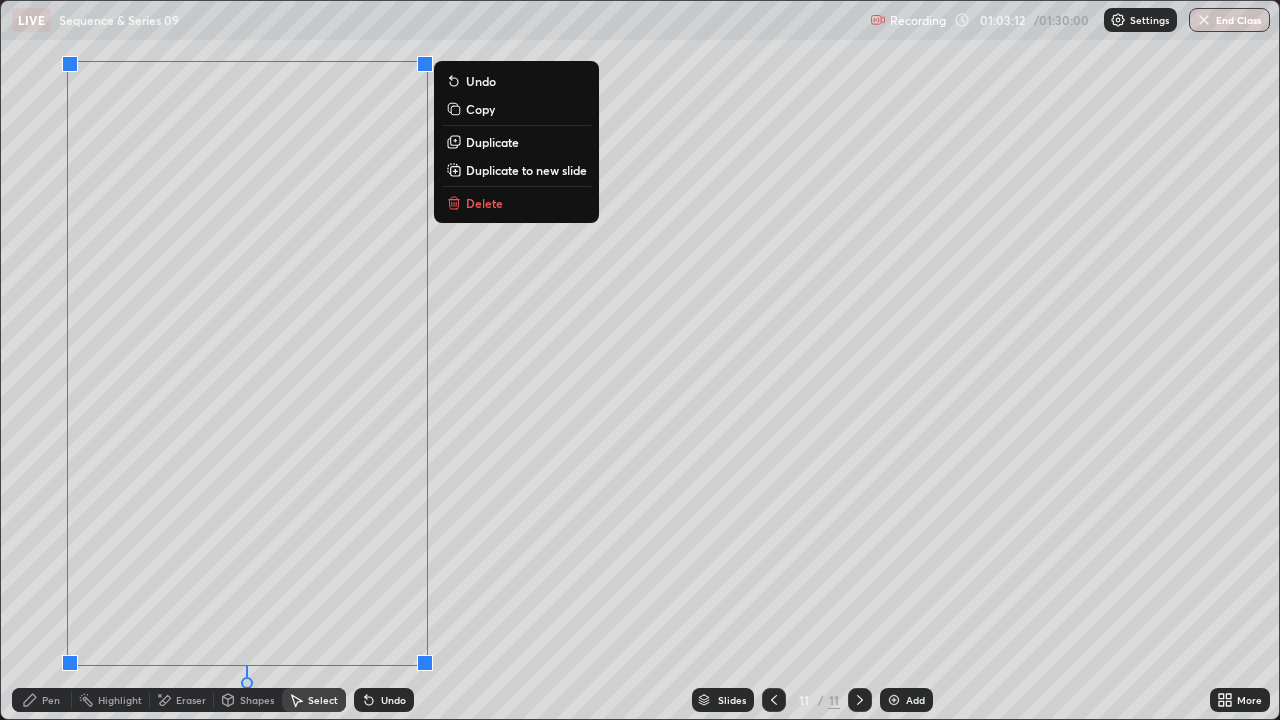 click on "Eraser" at bounding box center [191, 700] 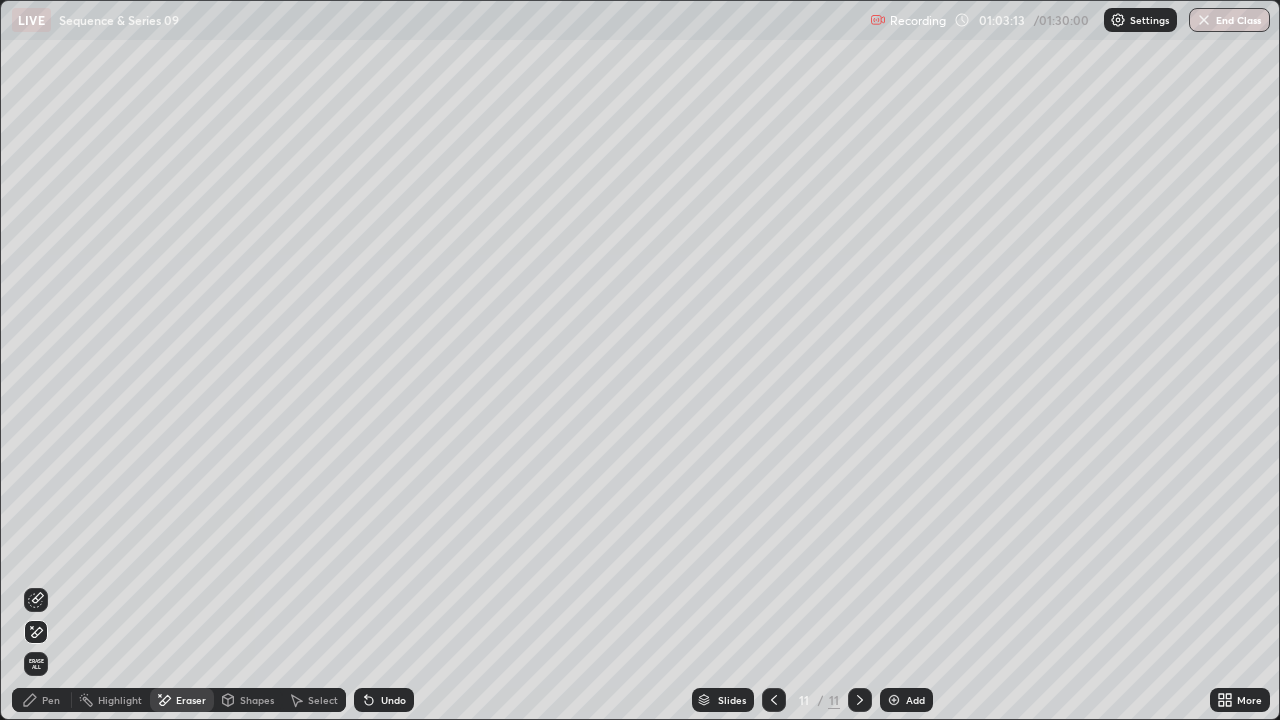 click on "Pen" at bounding box center [51, 700] 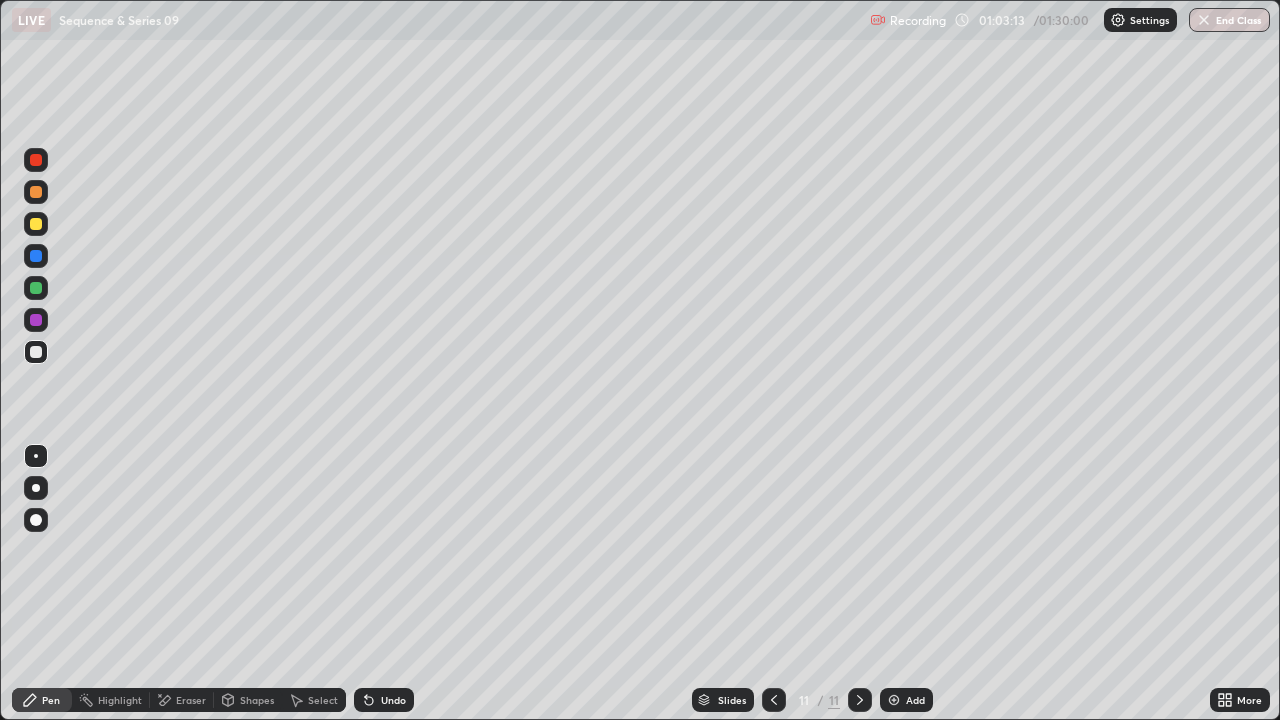 click on "Pen" at bounding box center [51, 700] 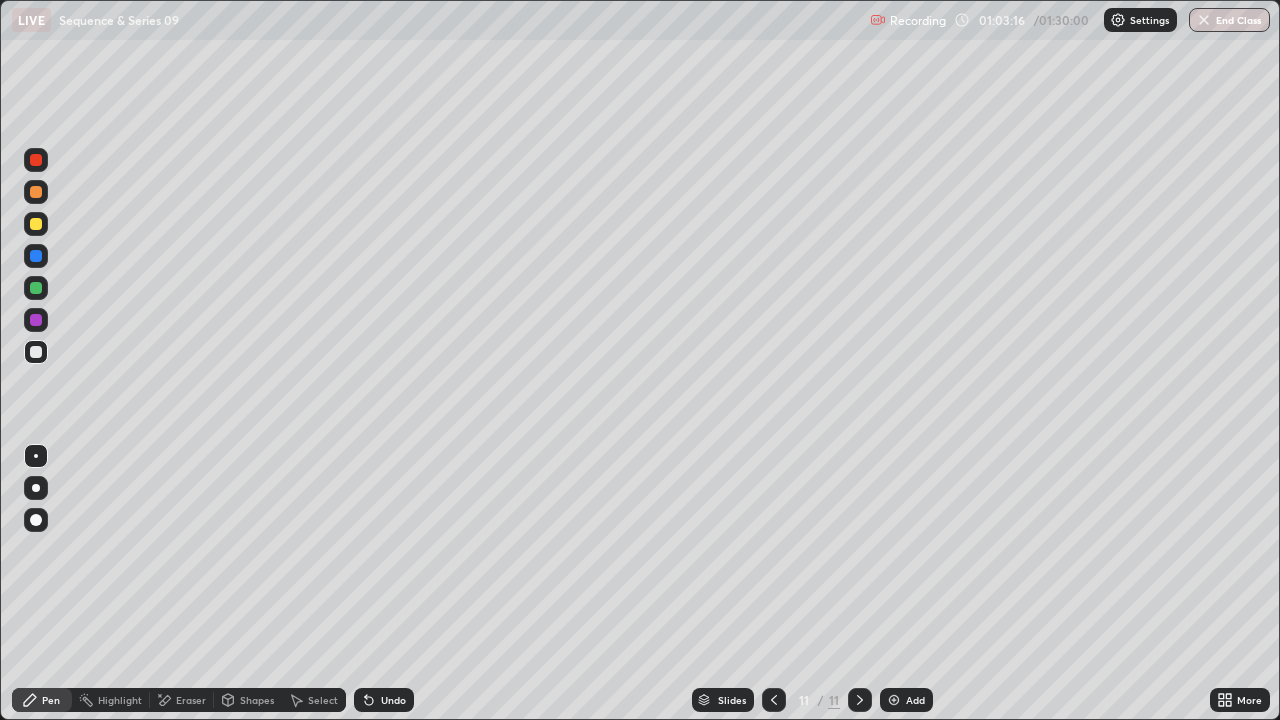 click 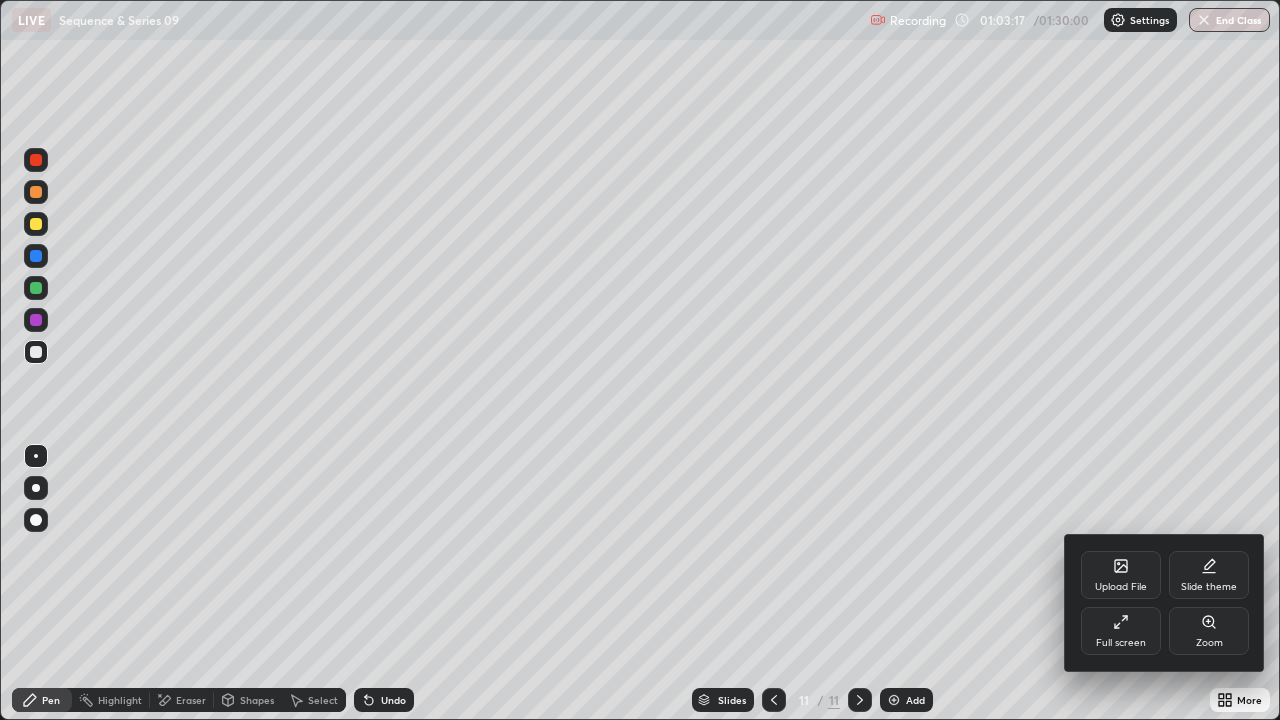 click on "Full screen" at bounding box center [1121, 631] 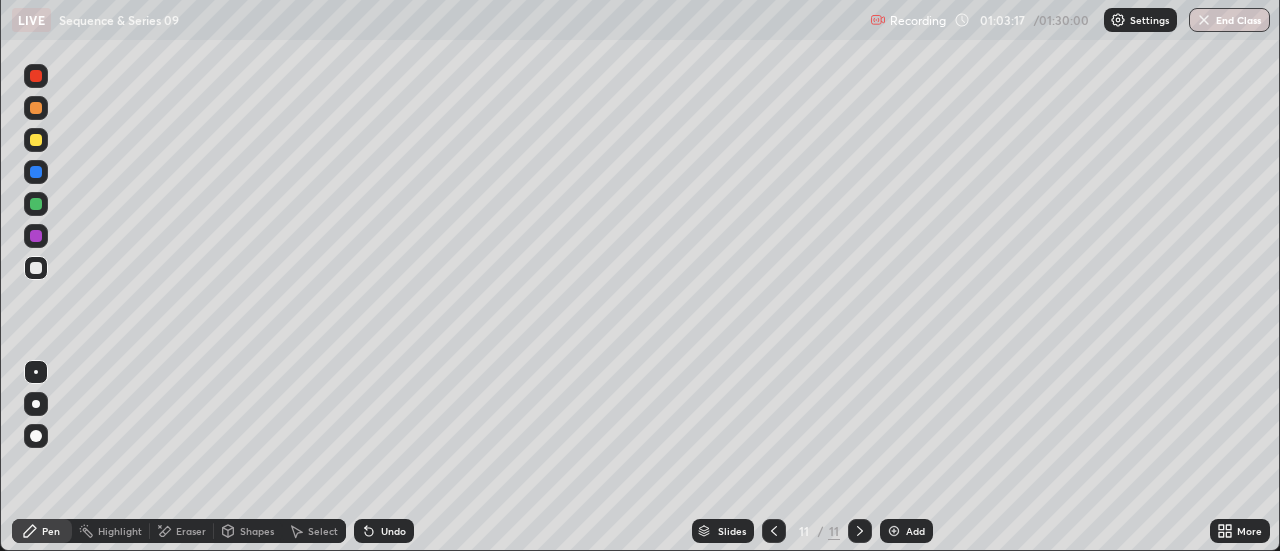 scroll, scrollTop: 551, scrollLeft: 1280, axis: both 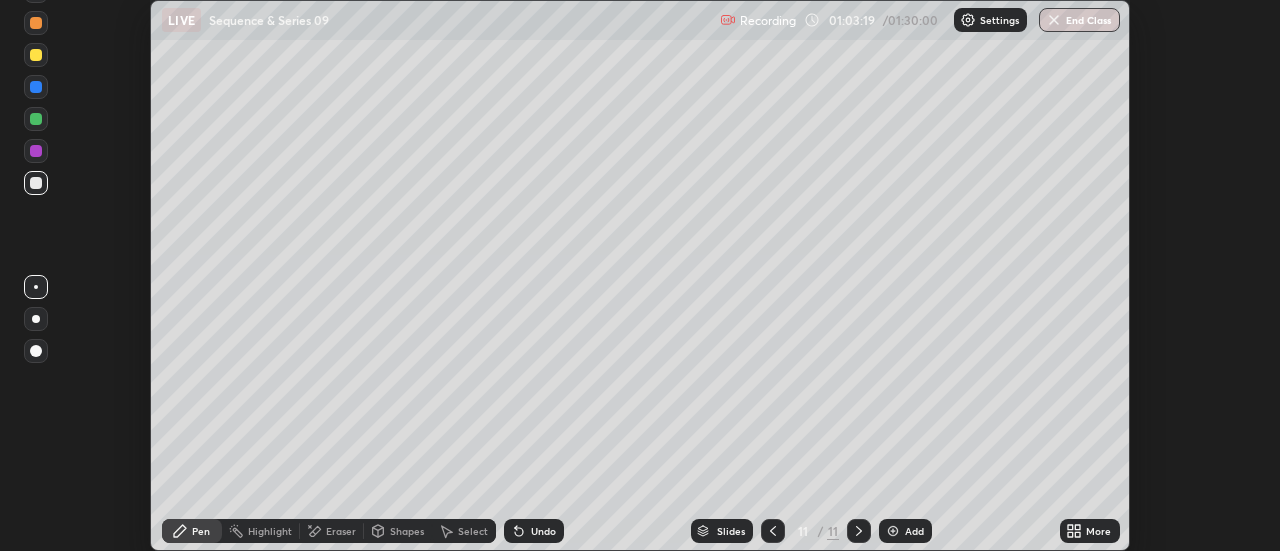 click 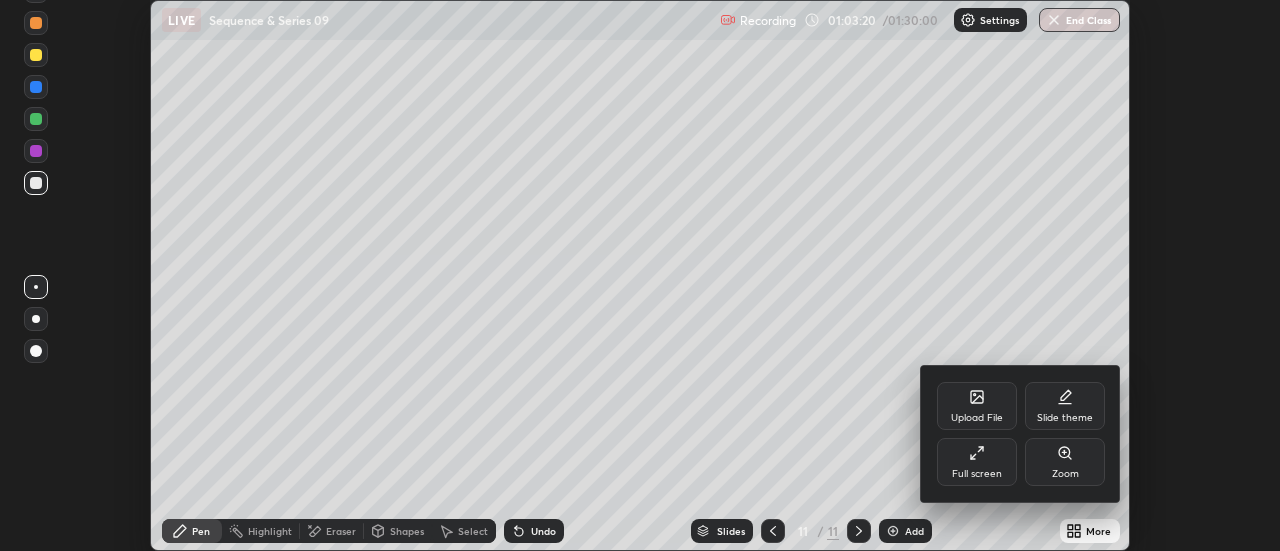 click on "Full screen" at bounding box center (977, 474) 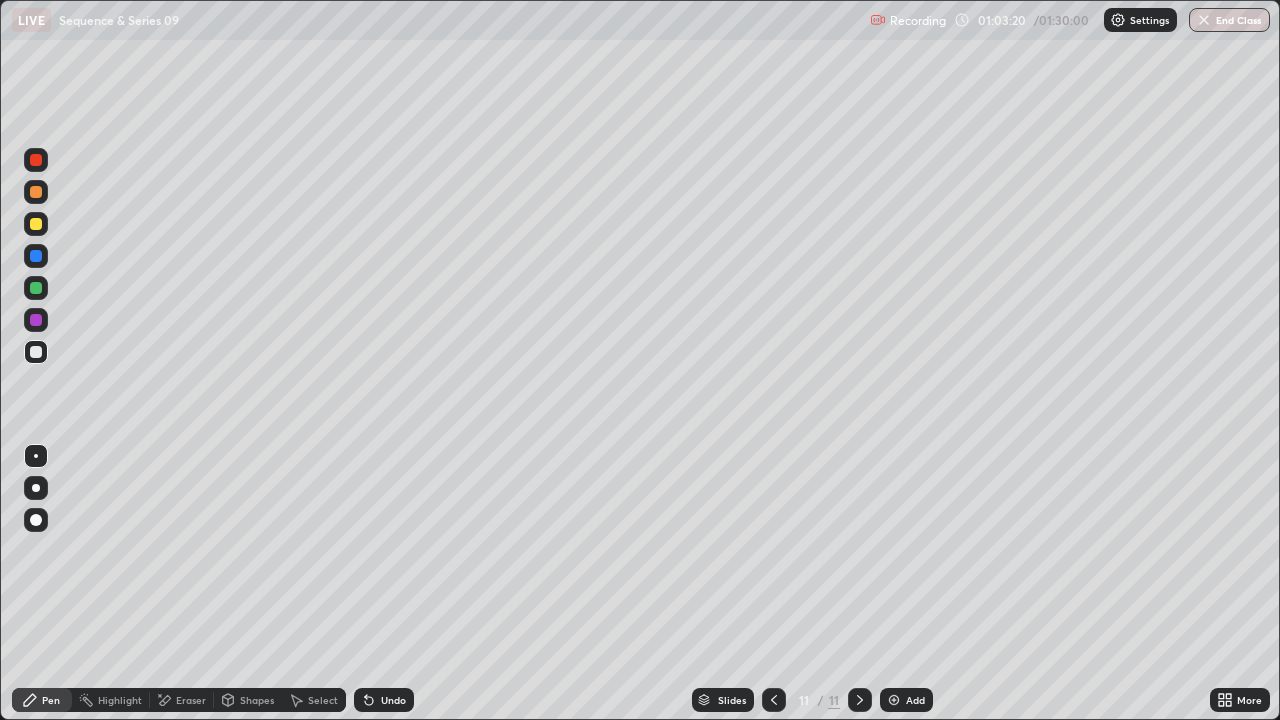 scroll, scrollTop: 99280, scrollLeft: 98720, axis: both 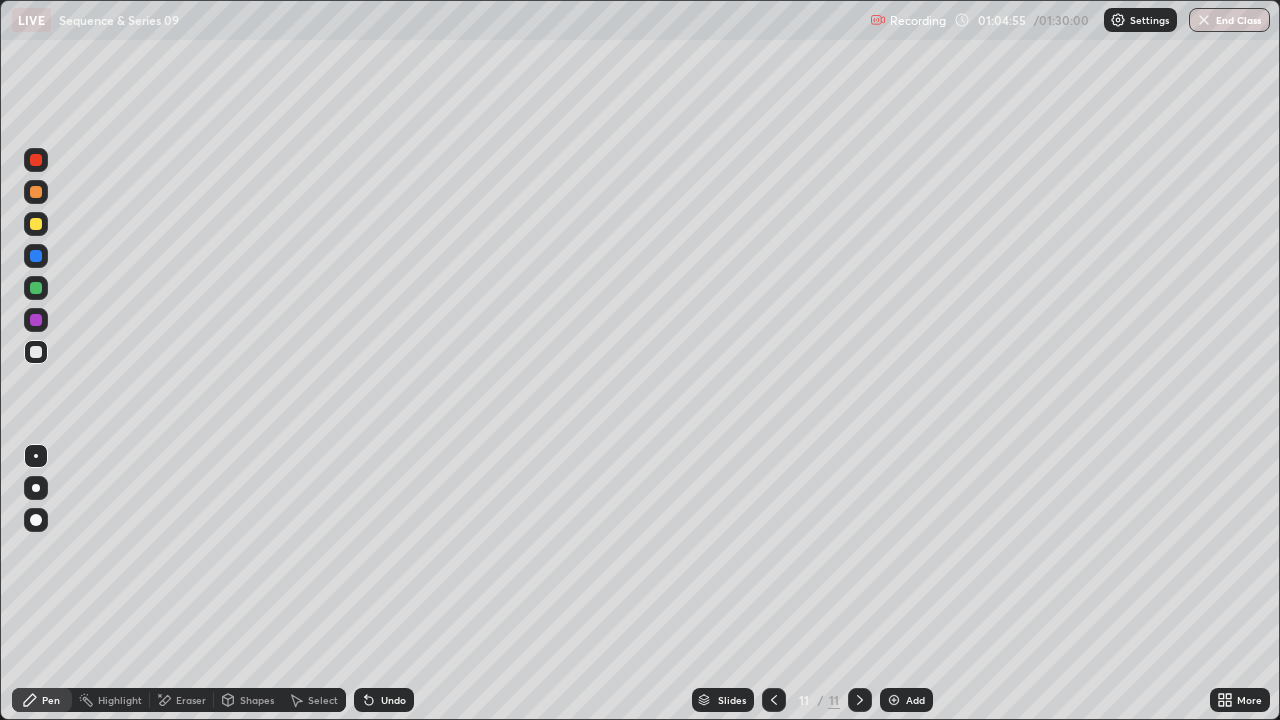 click 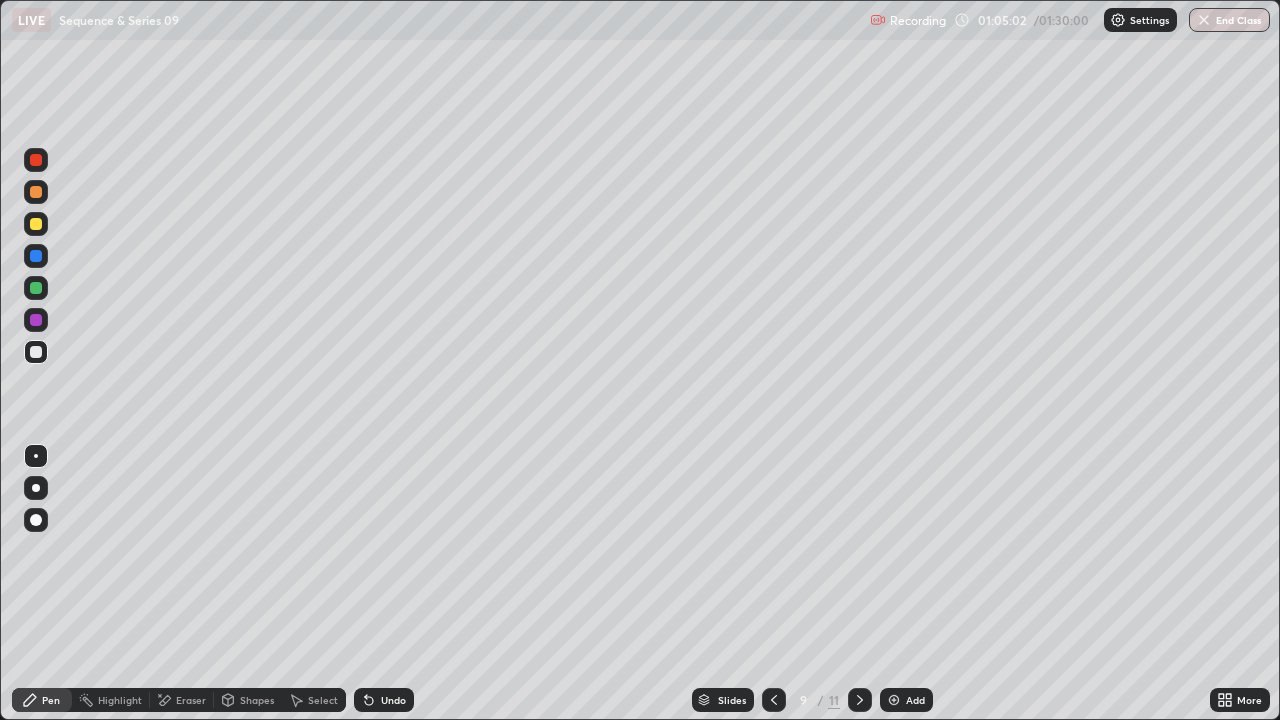 click 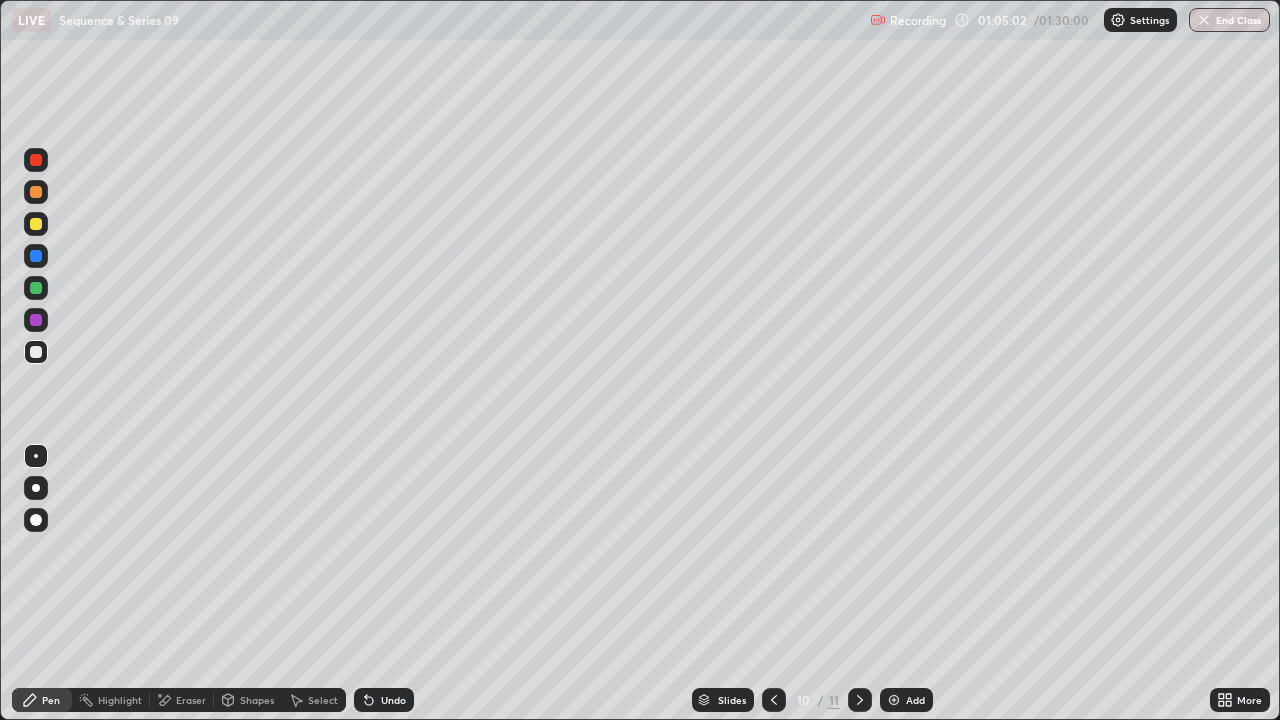 click 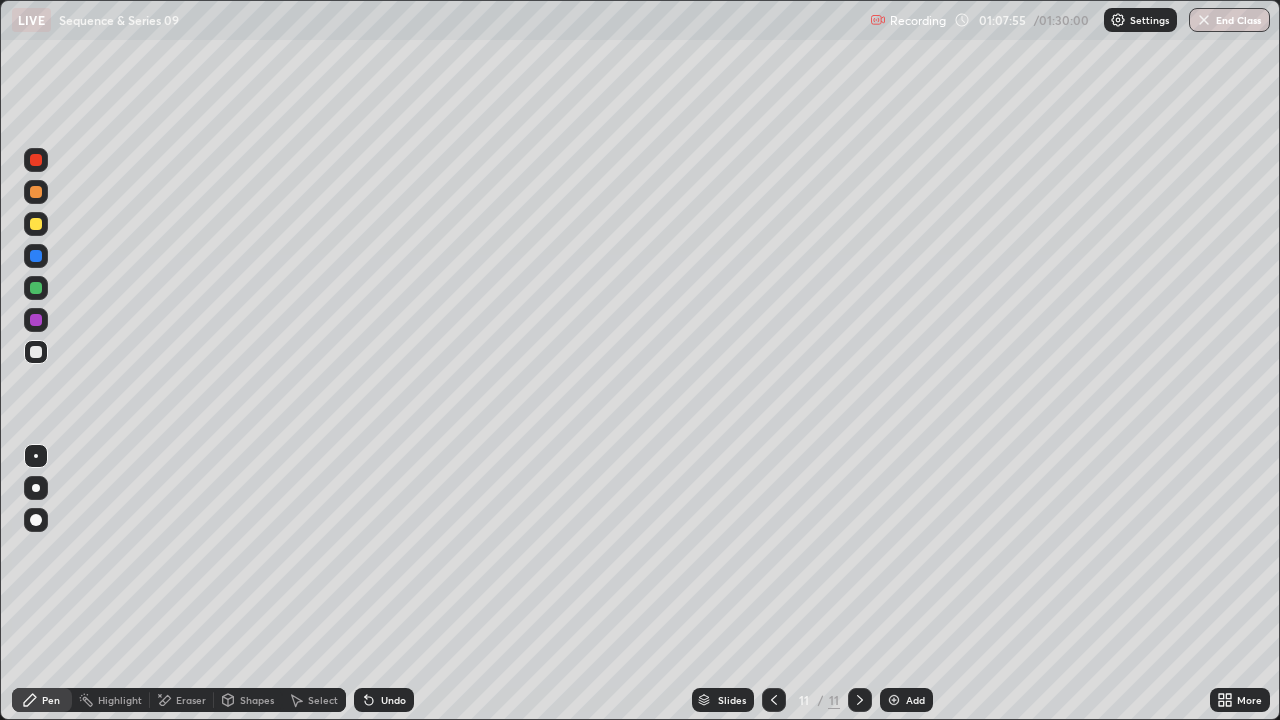 click 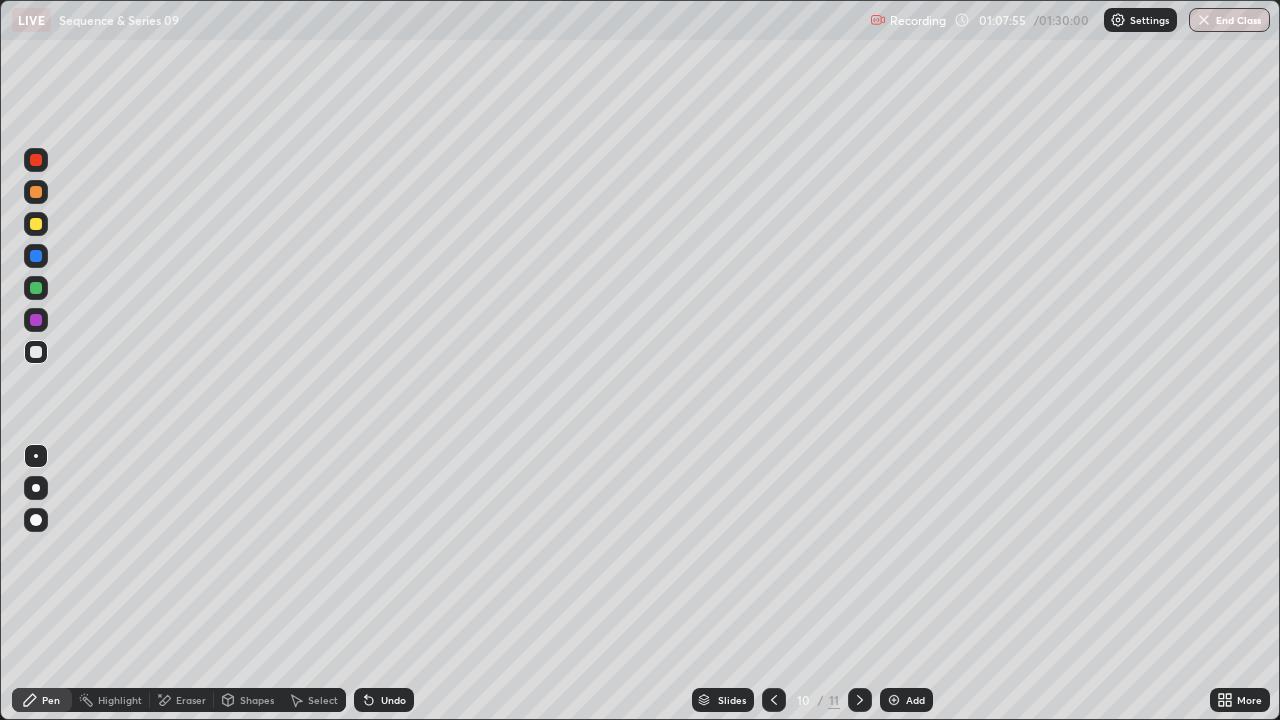 click 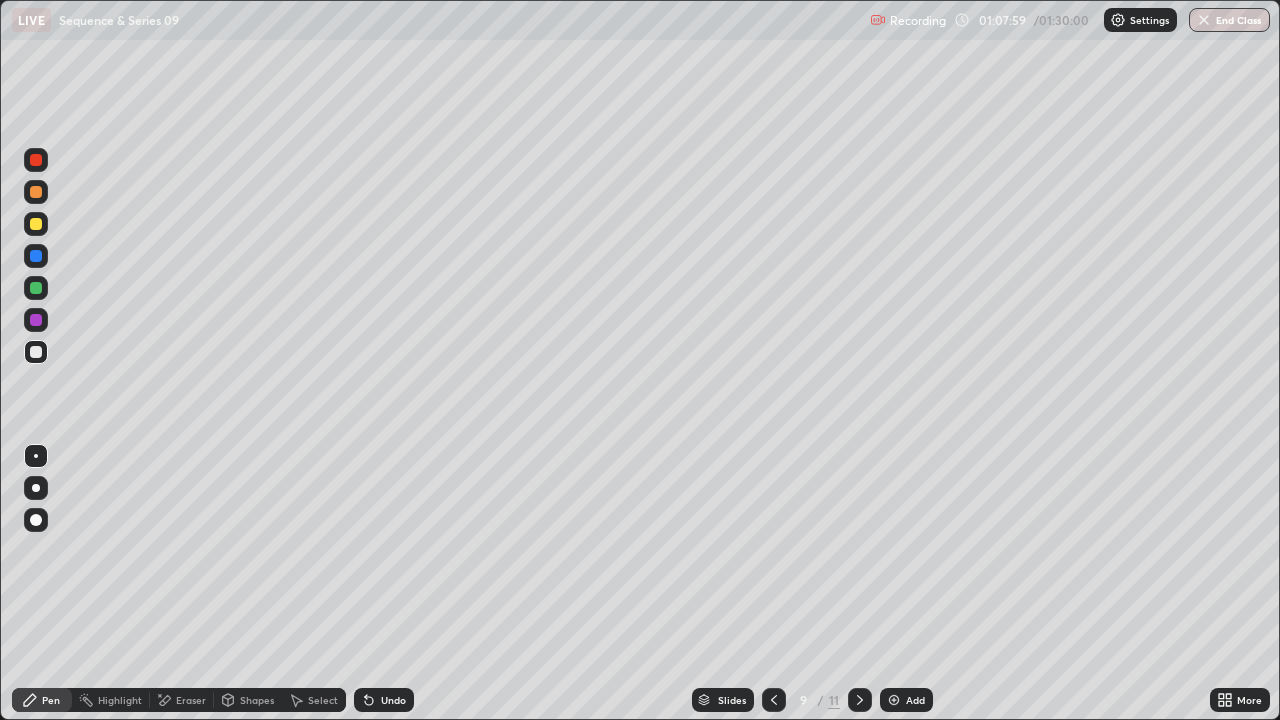 click 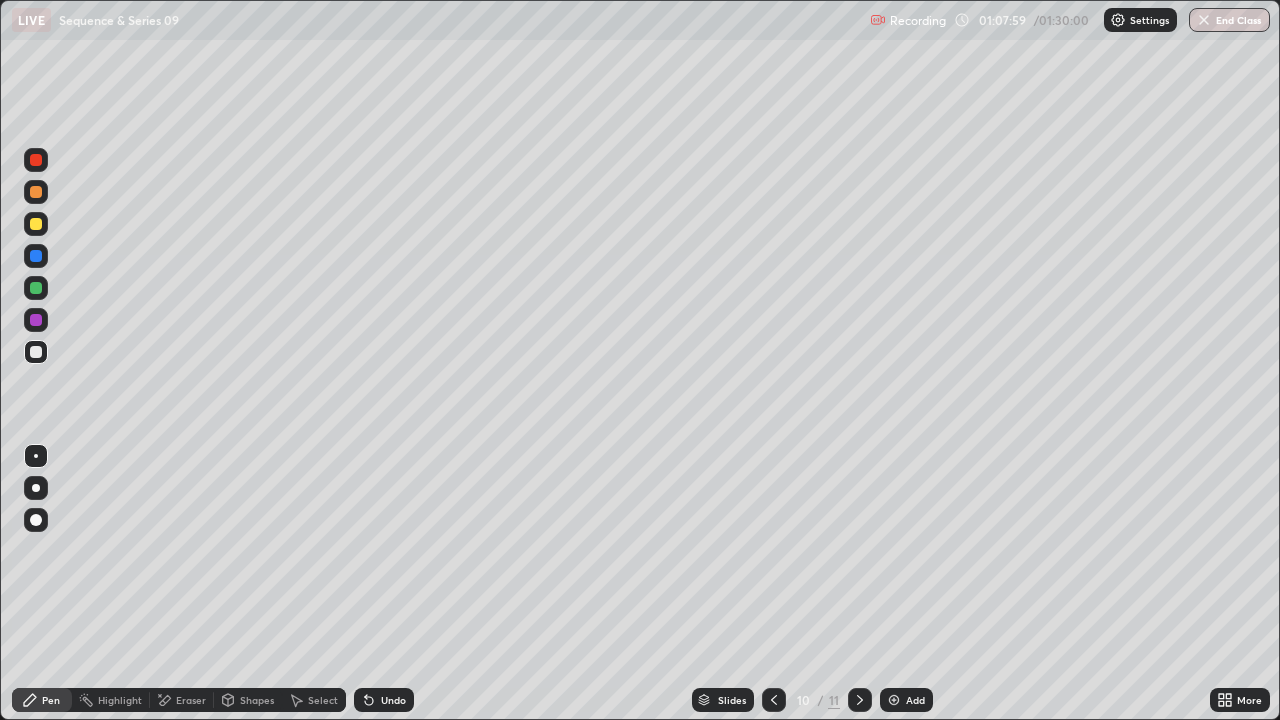 click 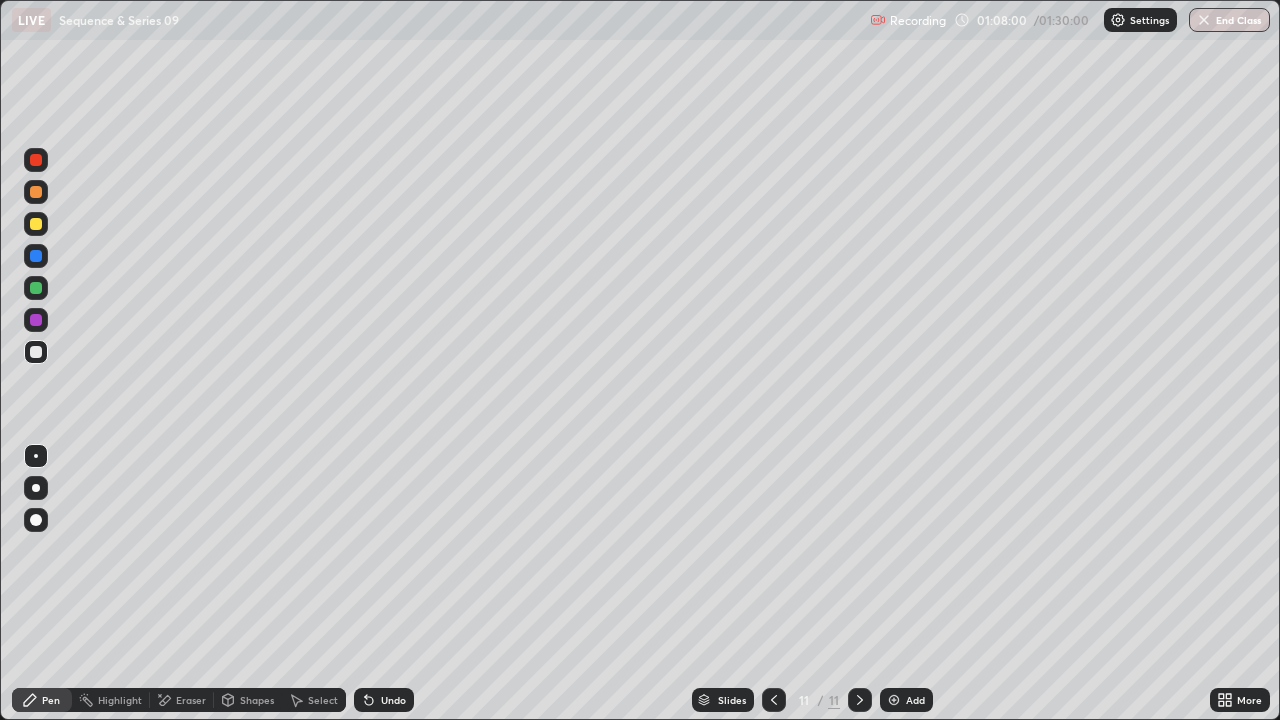 click 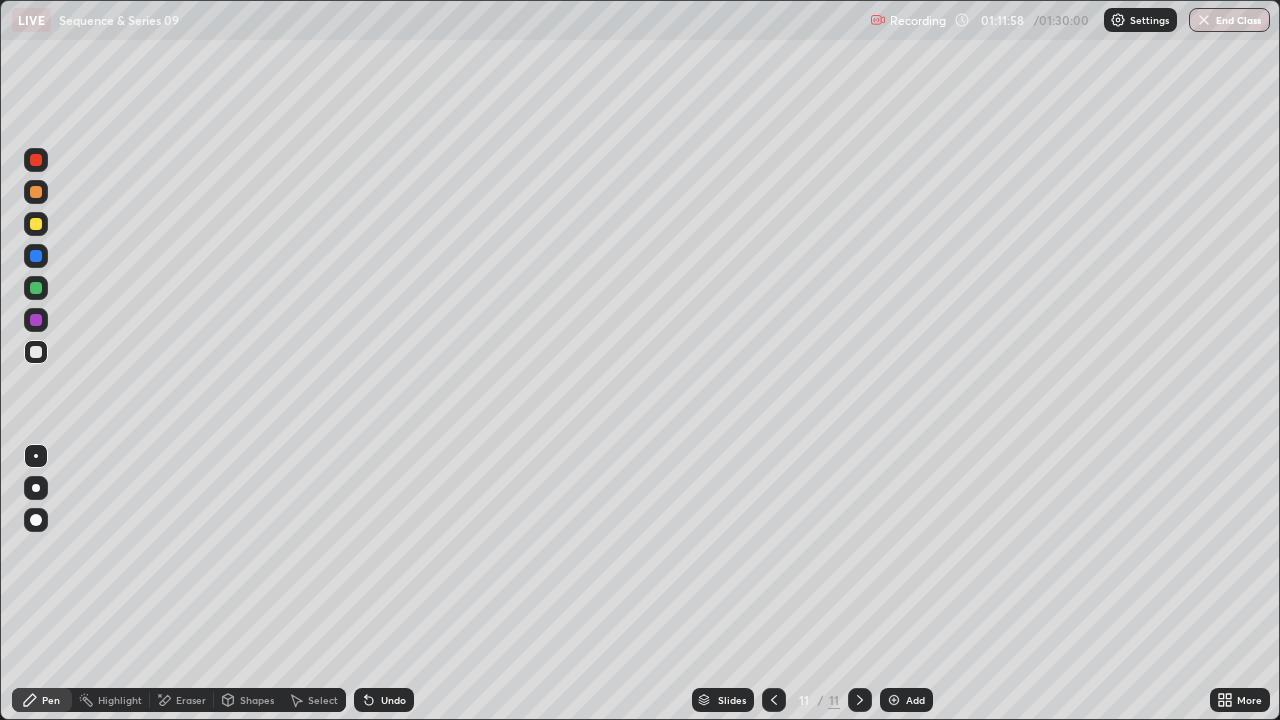 click at bounding box center (894, 700) 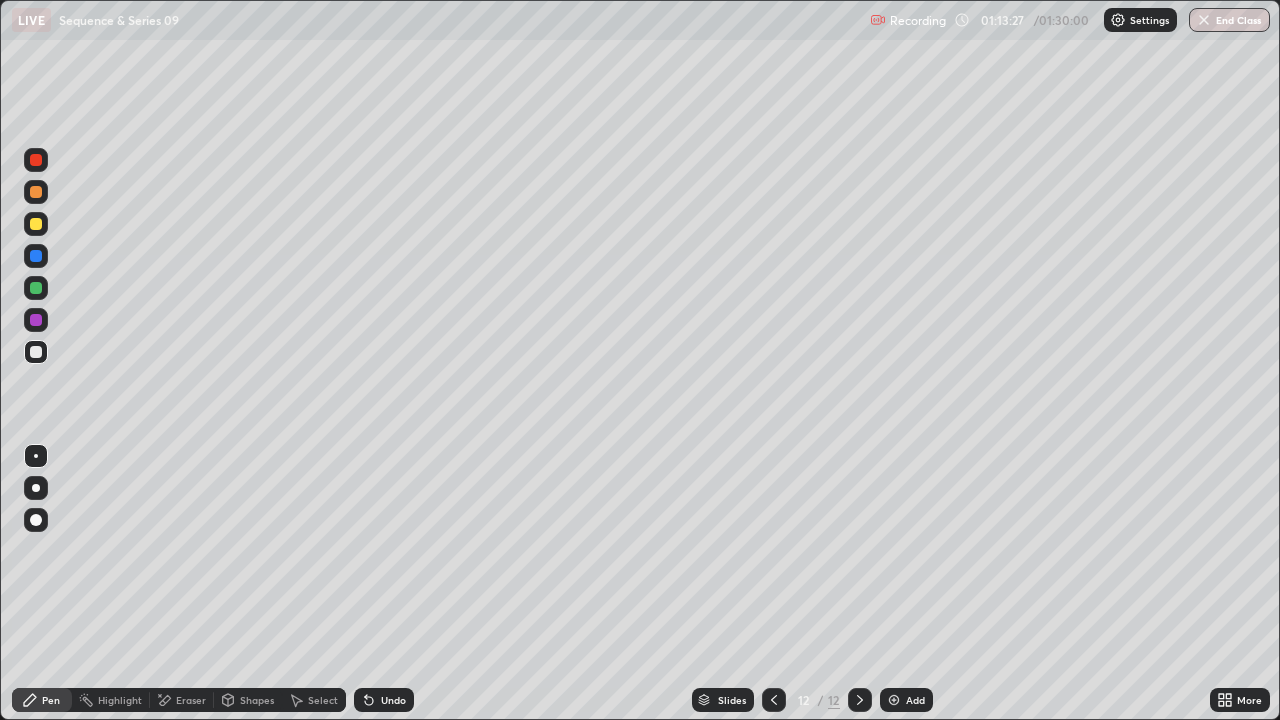 click at bounding box center (774, 700) 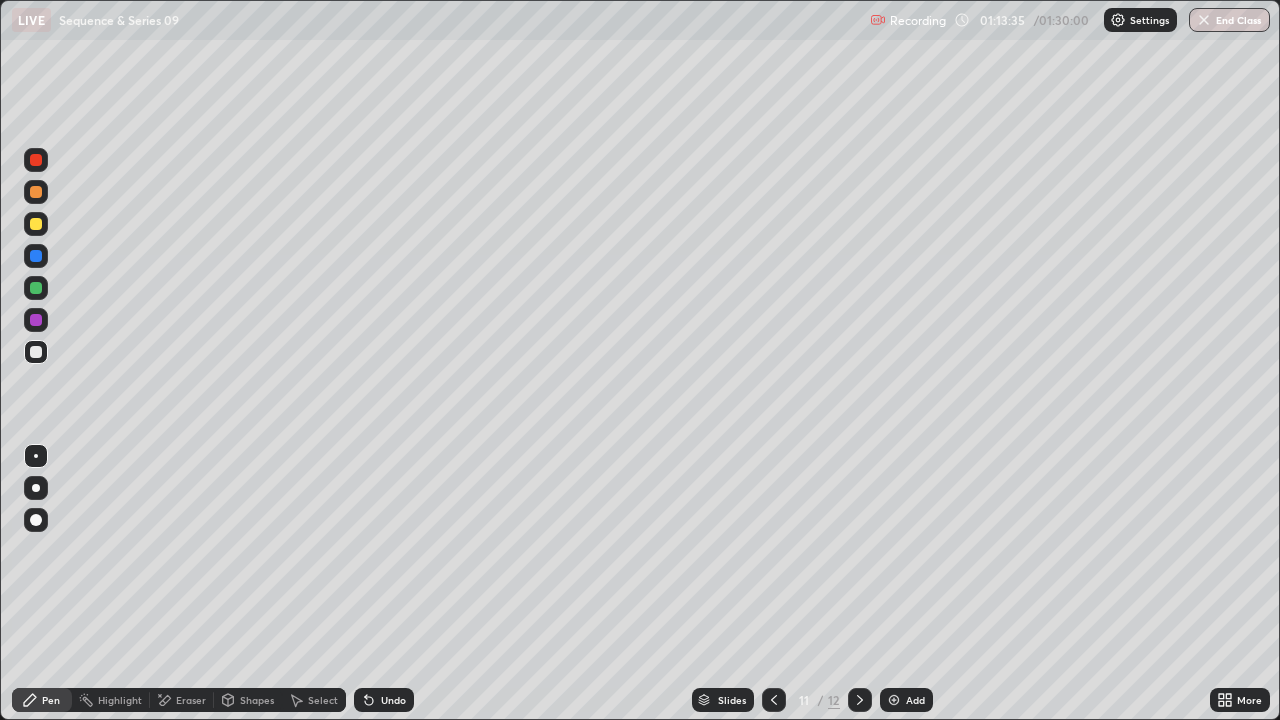 click 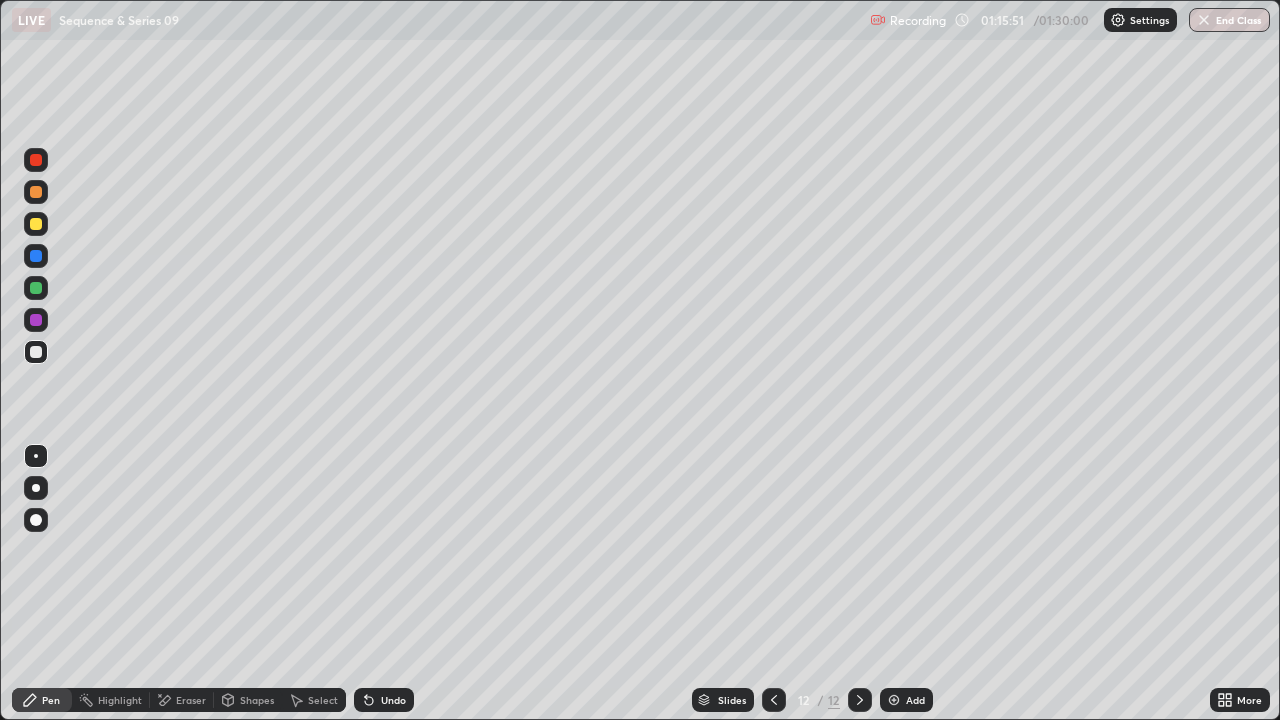 click at bounding box center [774, 700] 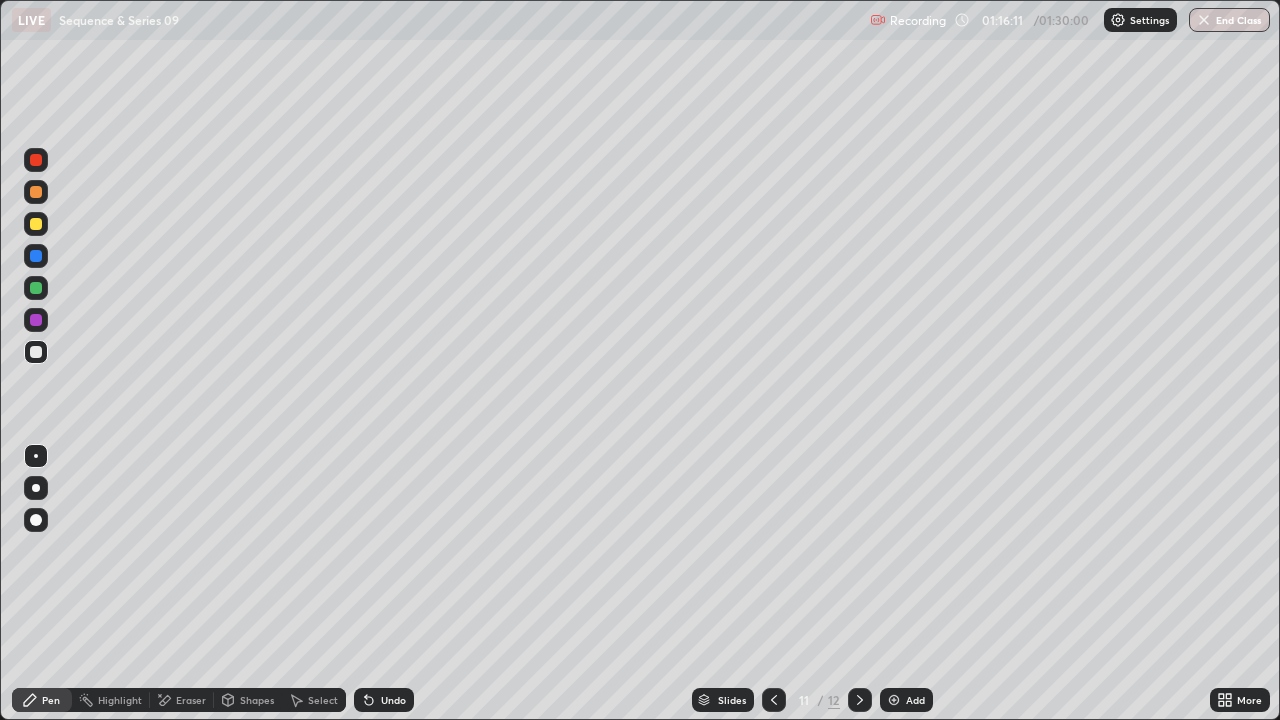 click 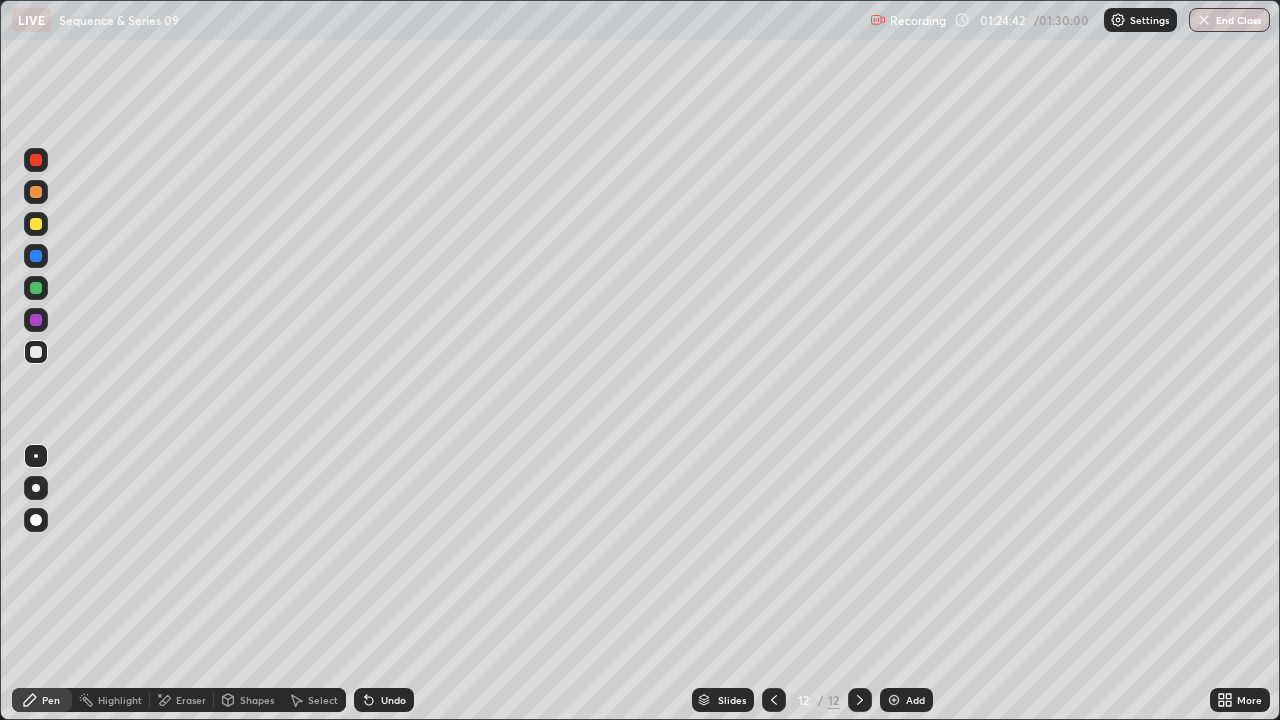 click on "End Class" at bounding box center [1229, 20] 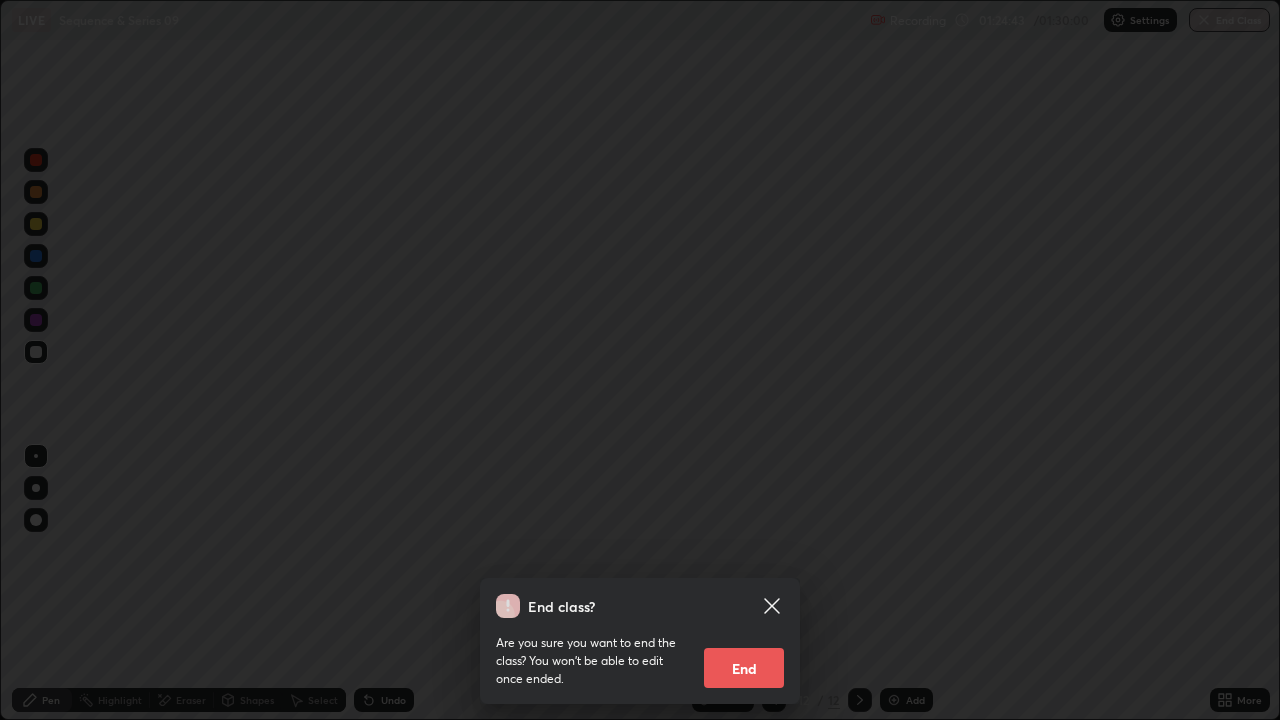 click on "End" at bounding box center (744, 668) 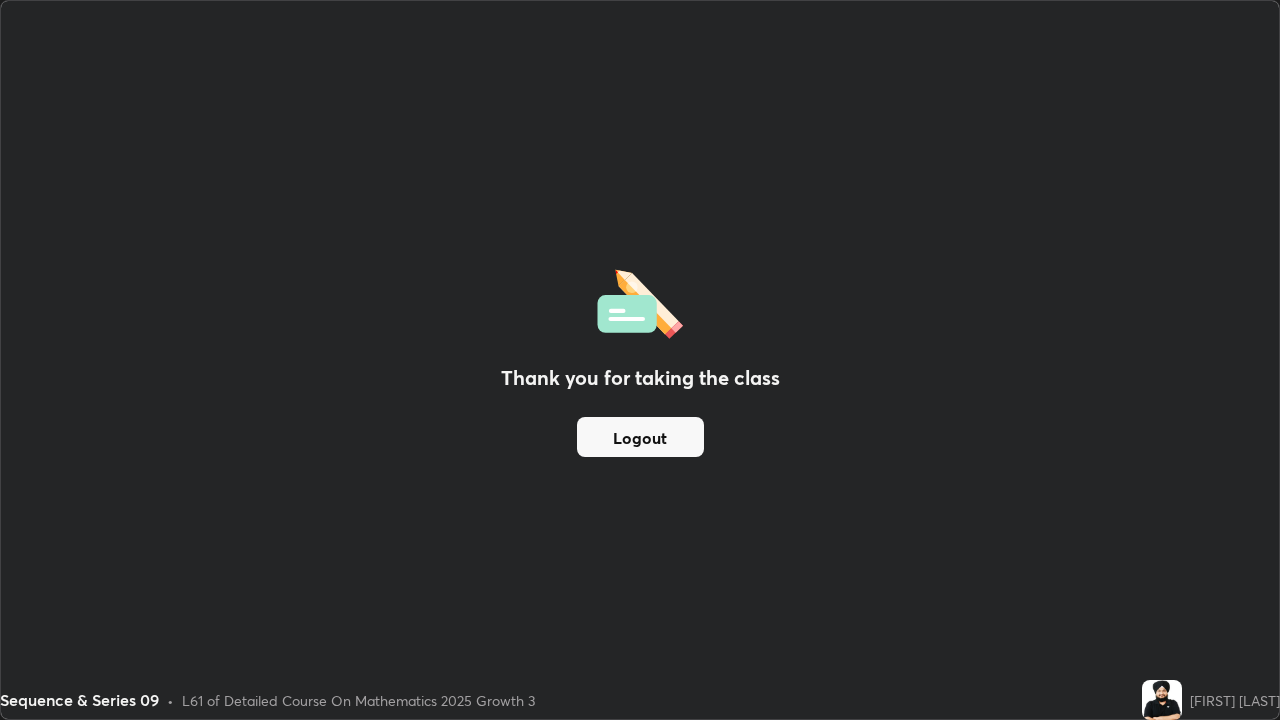 click on "Logout" at bounding box center (640, 437) 